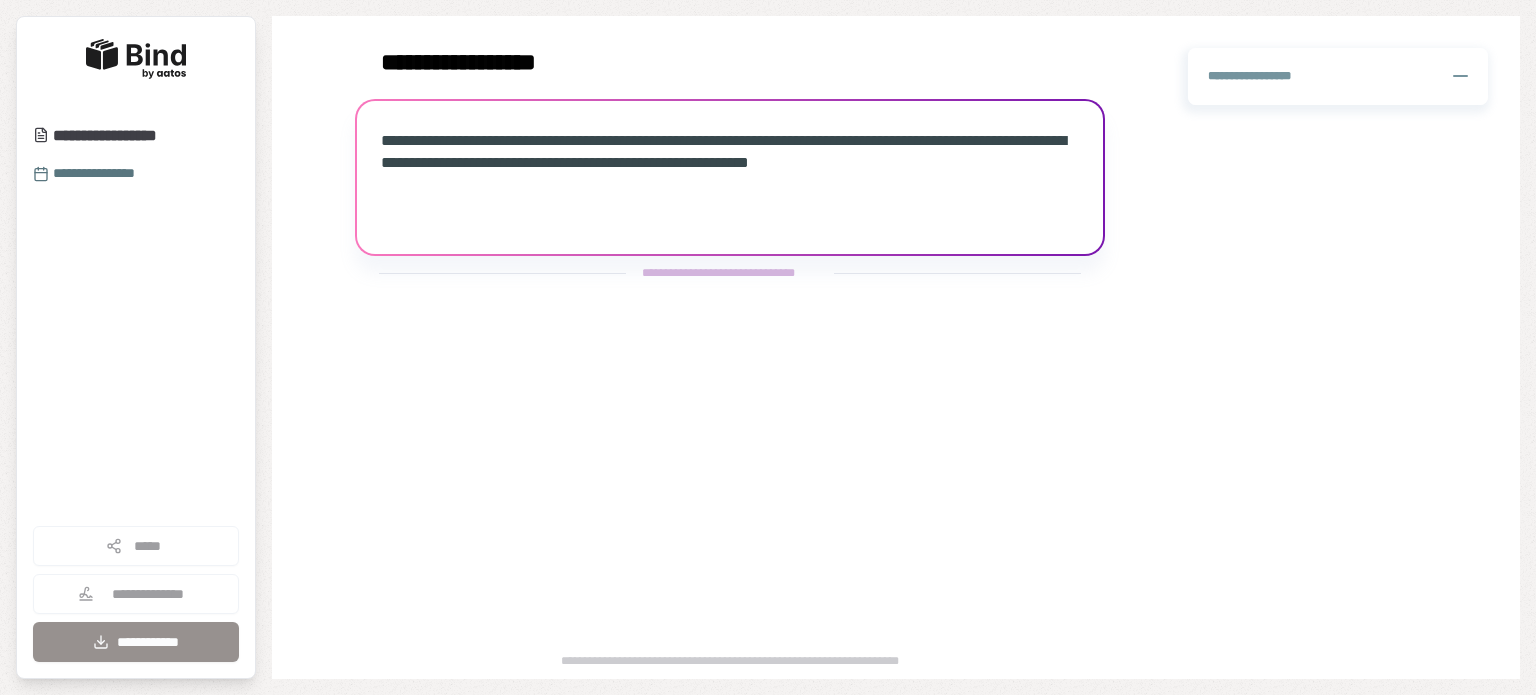 scroll, scrollTop: 0, scrollLeft: 0, axis: both 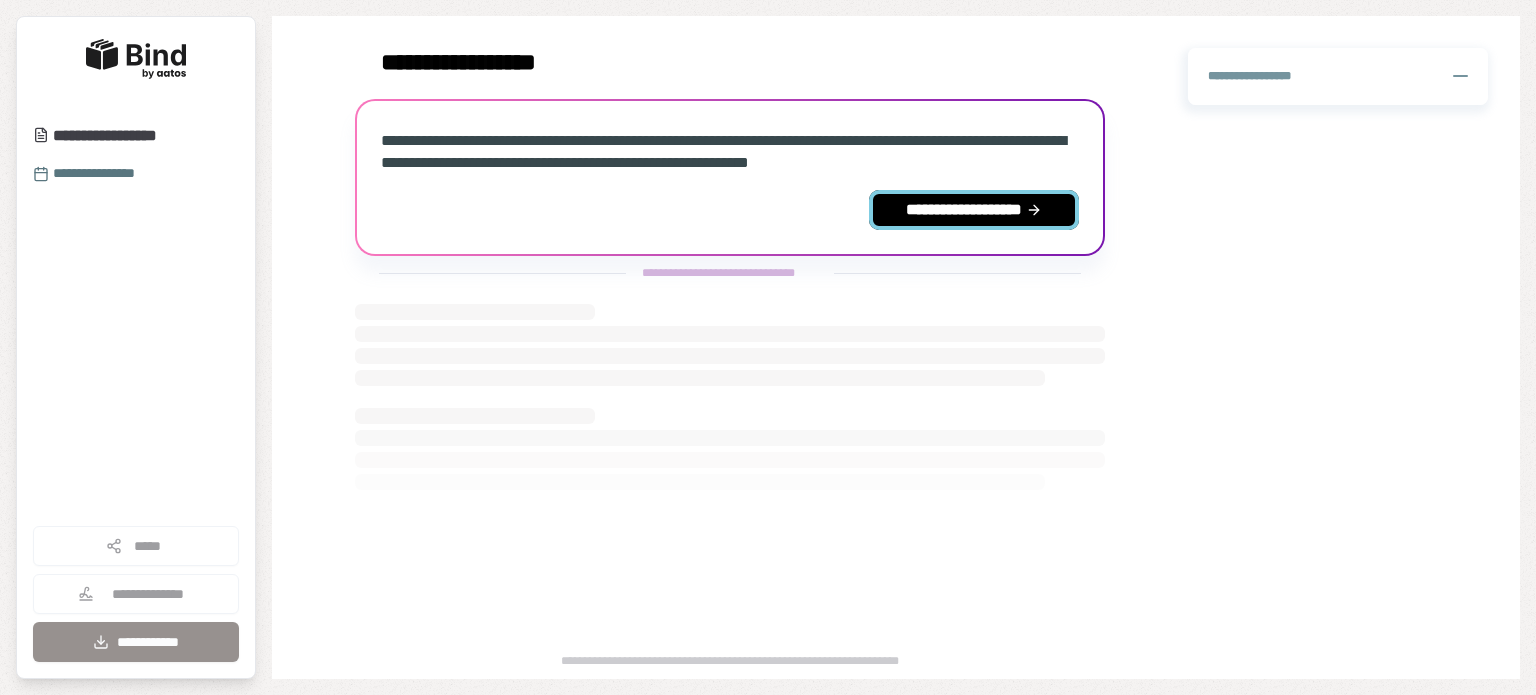 click on "**********" at bounding box center (974, 210) 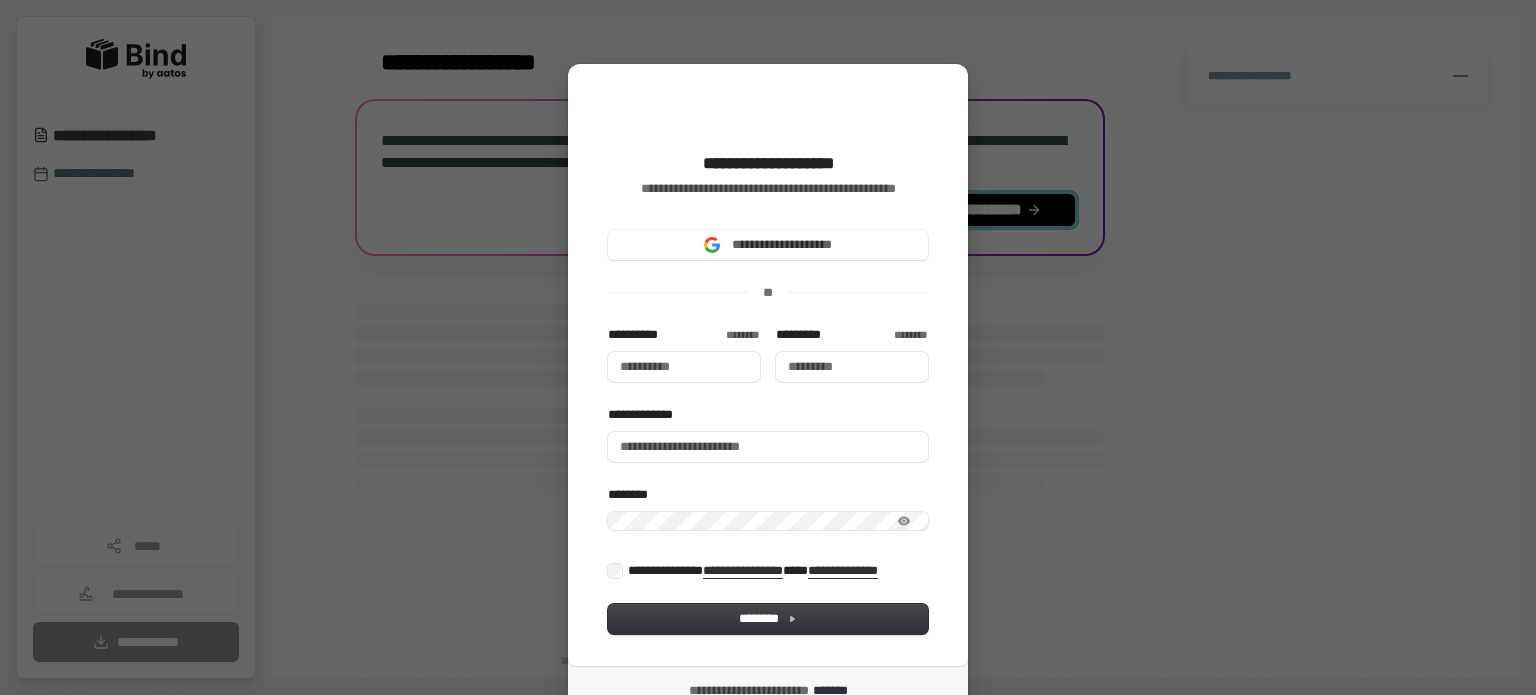 type 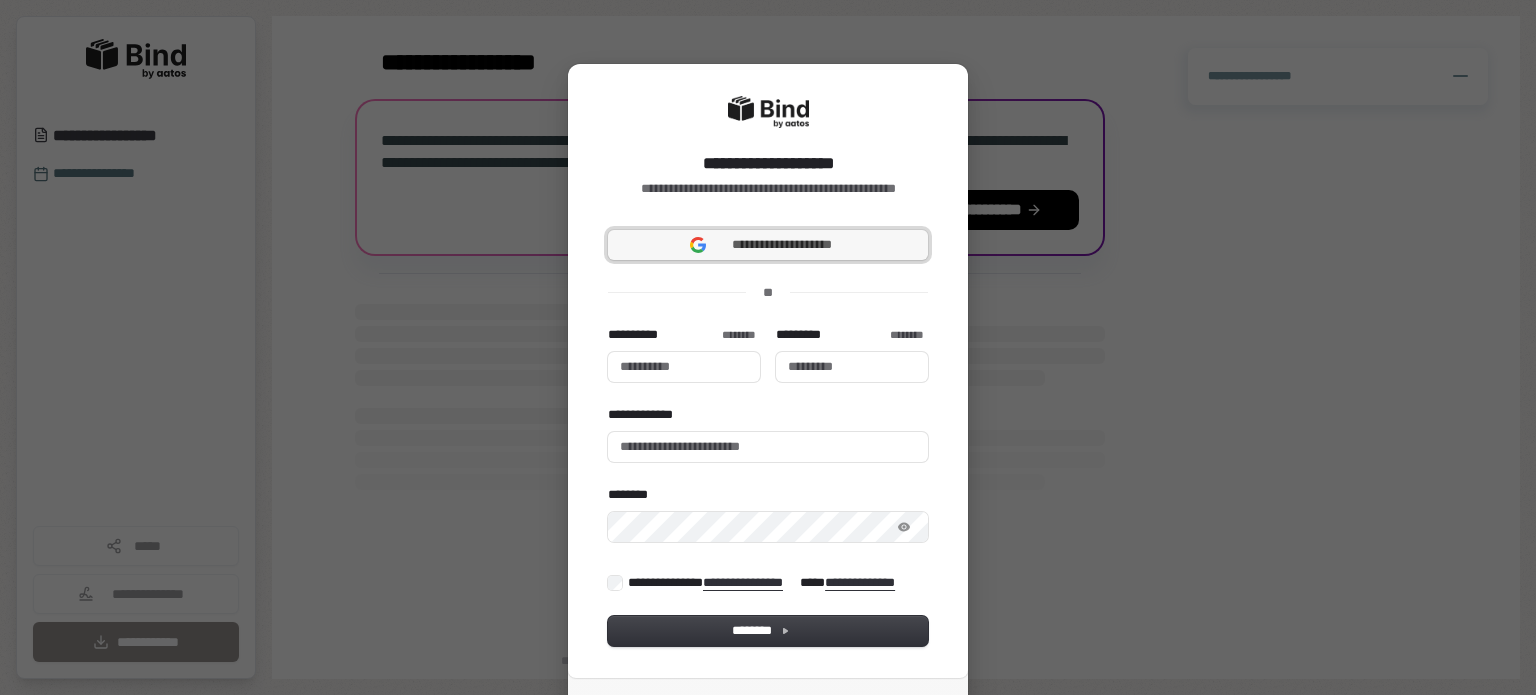 click on "**********" at bounding box center (782, 245) 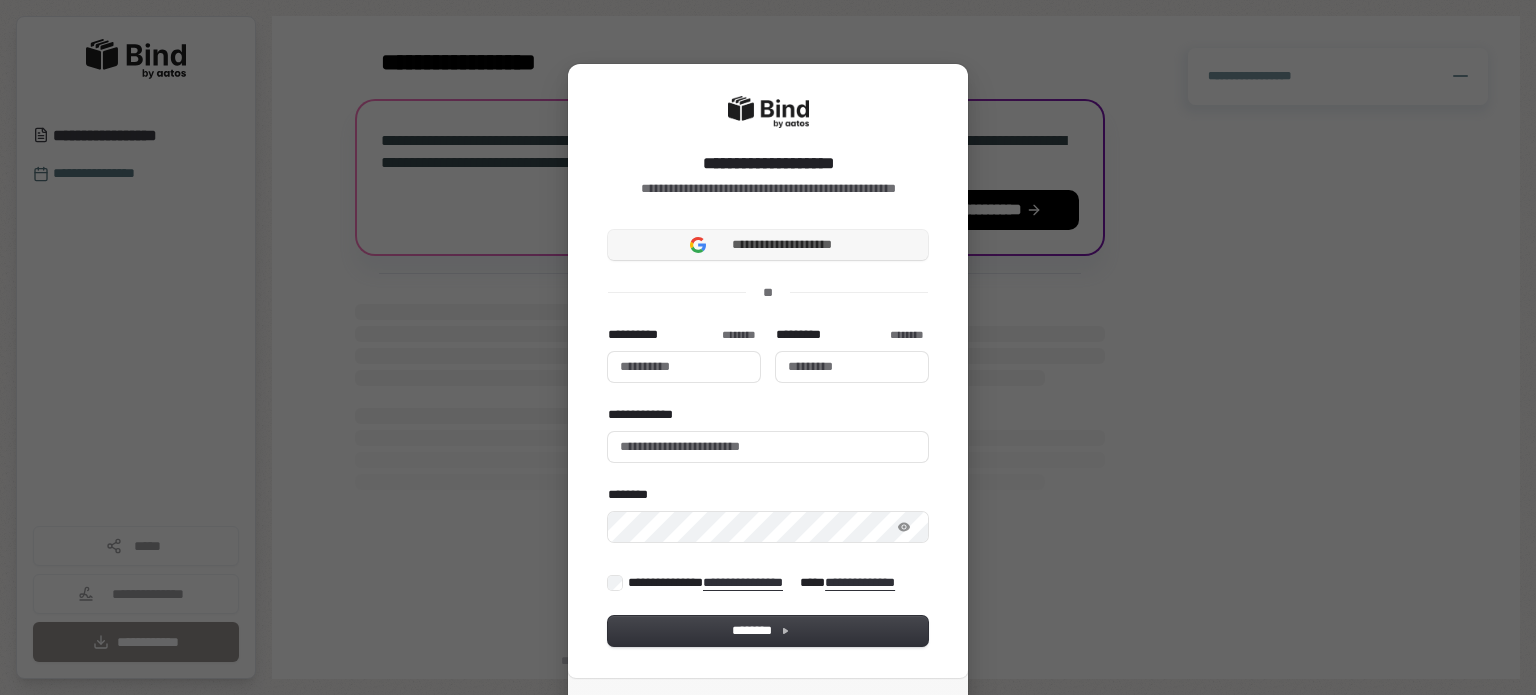 type 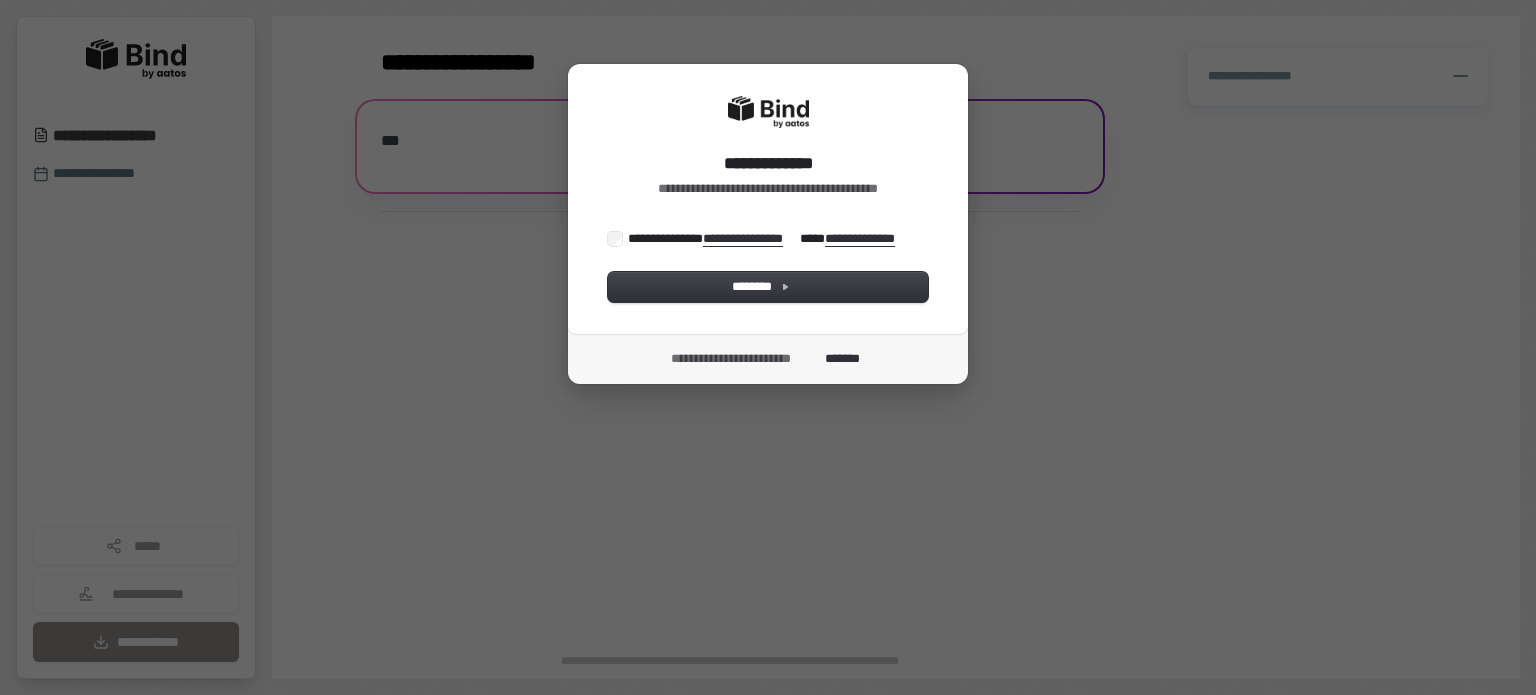 scroll, scrollTop: 0, scrollLeft: 0, axis: both 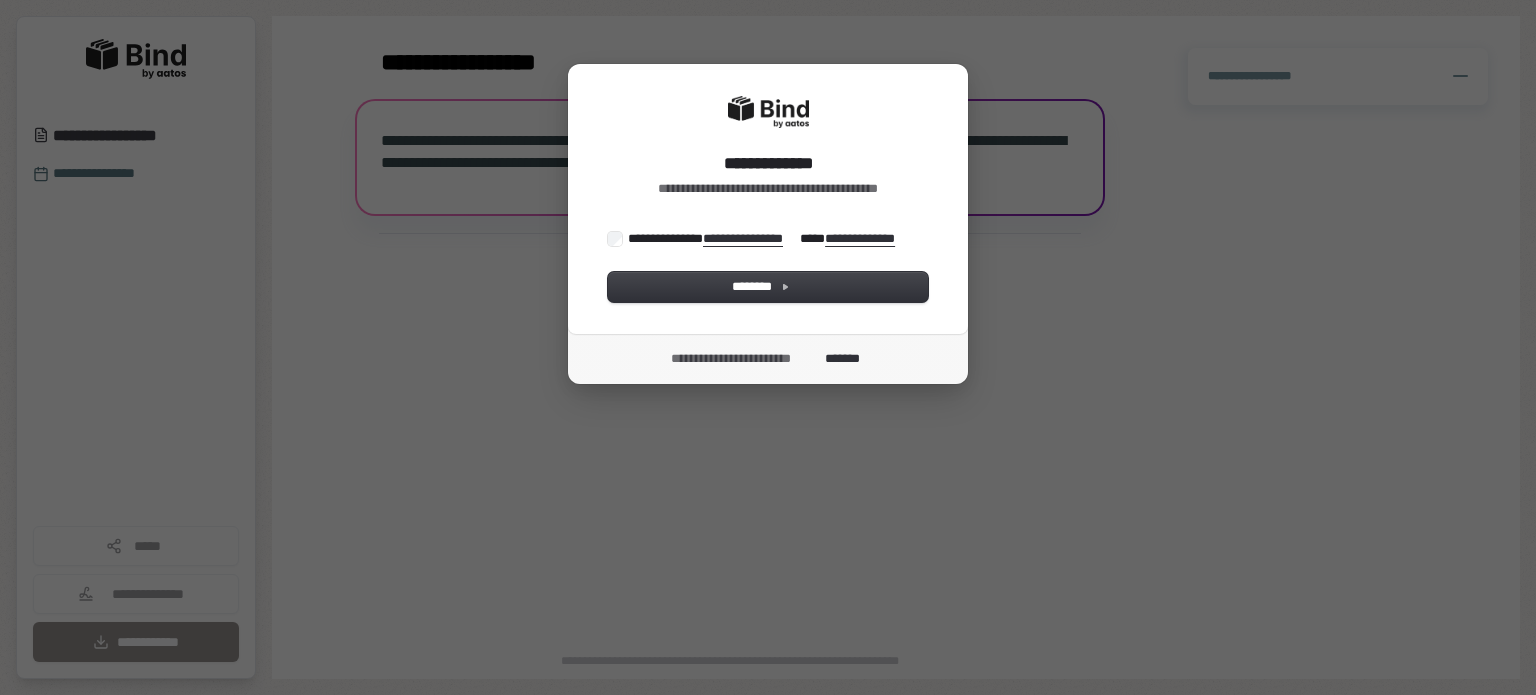click on "**********" at bounding box center (768, 199) 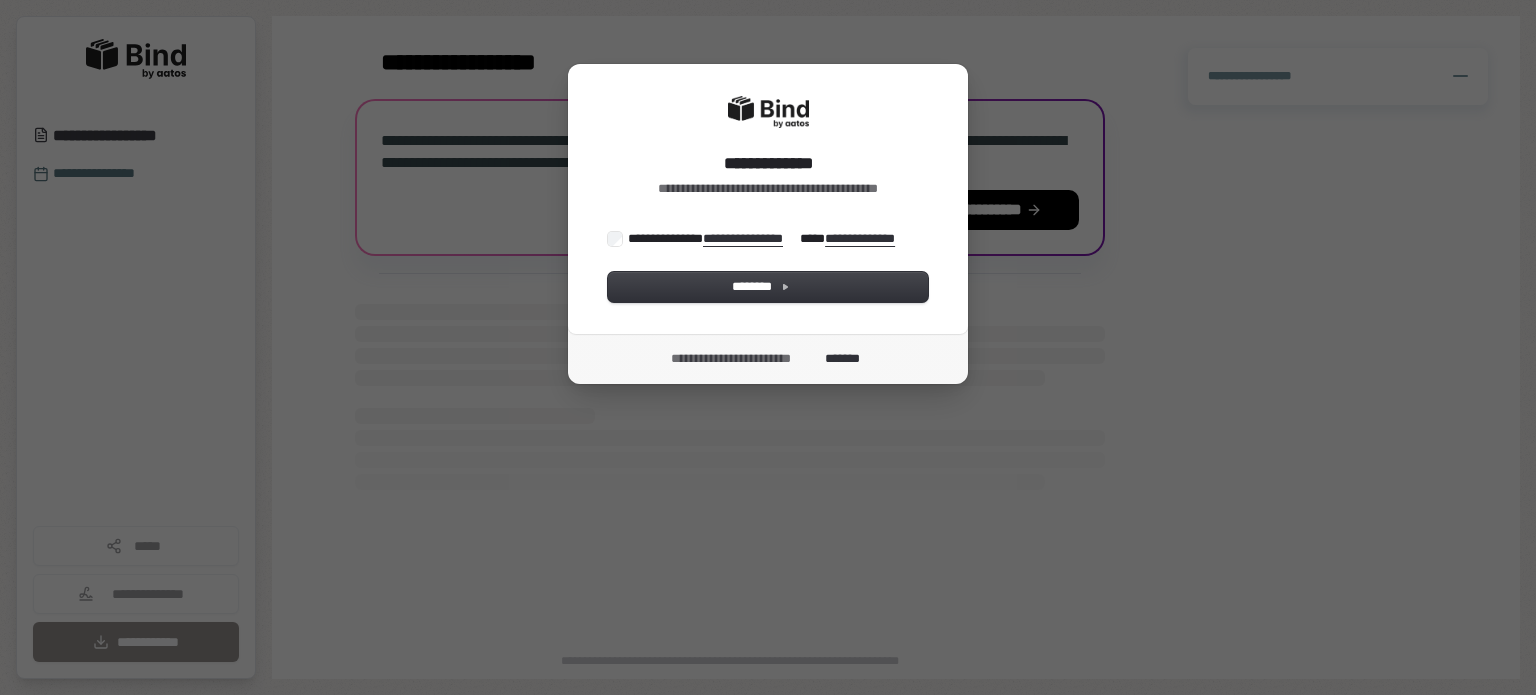 click on "**********" at bounding box center [766, 238] 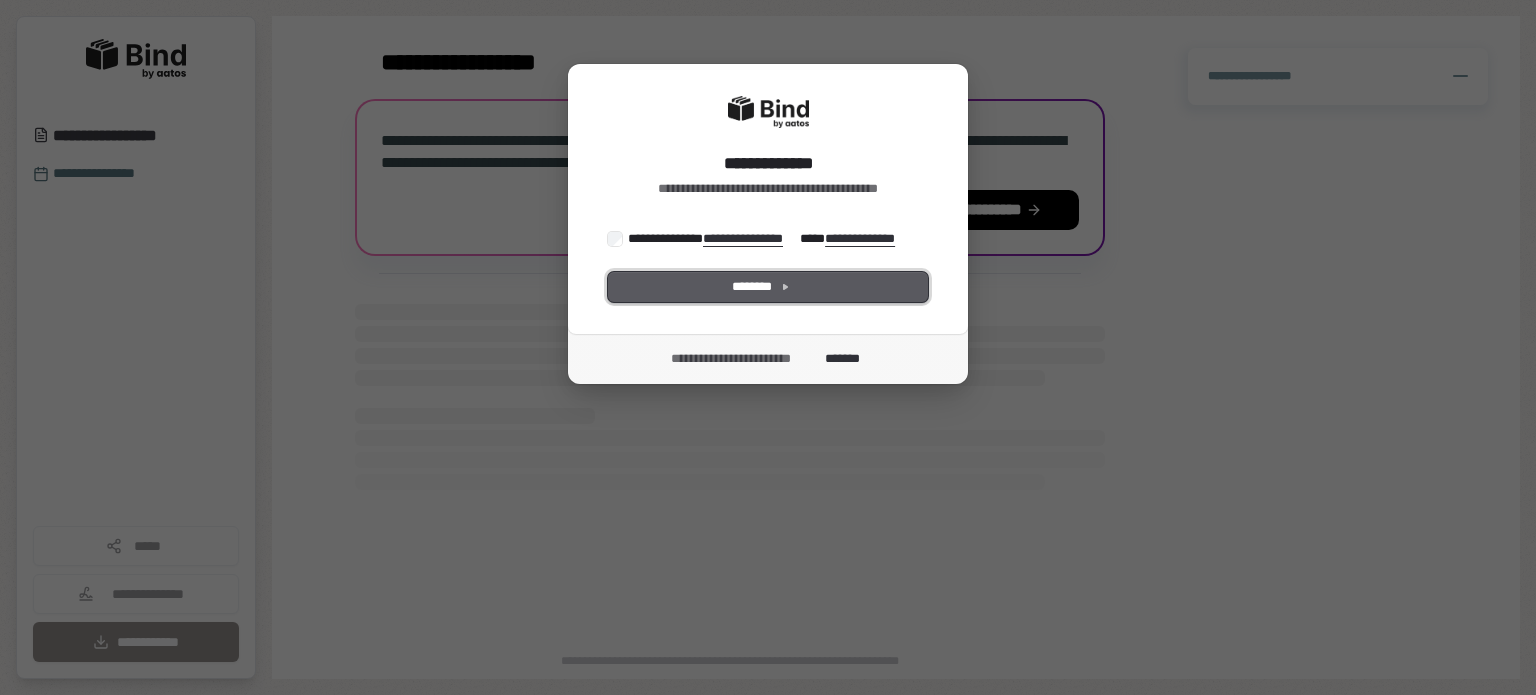 click on "********" at bounding box center (768, 287) 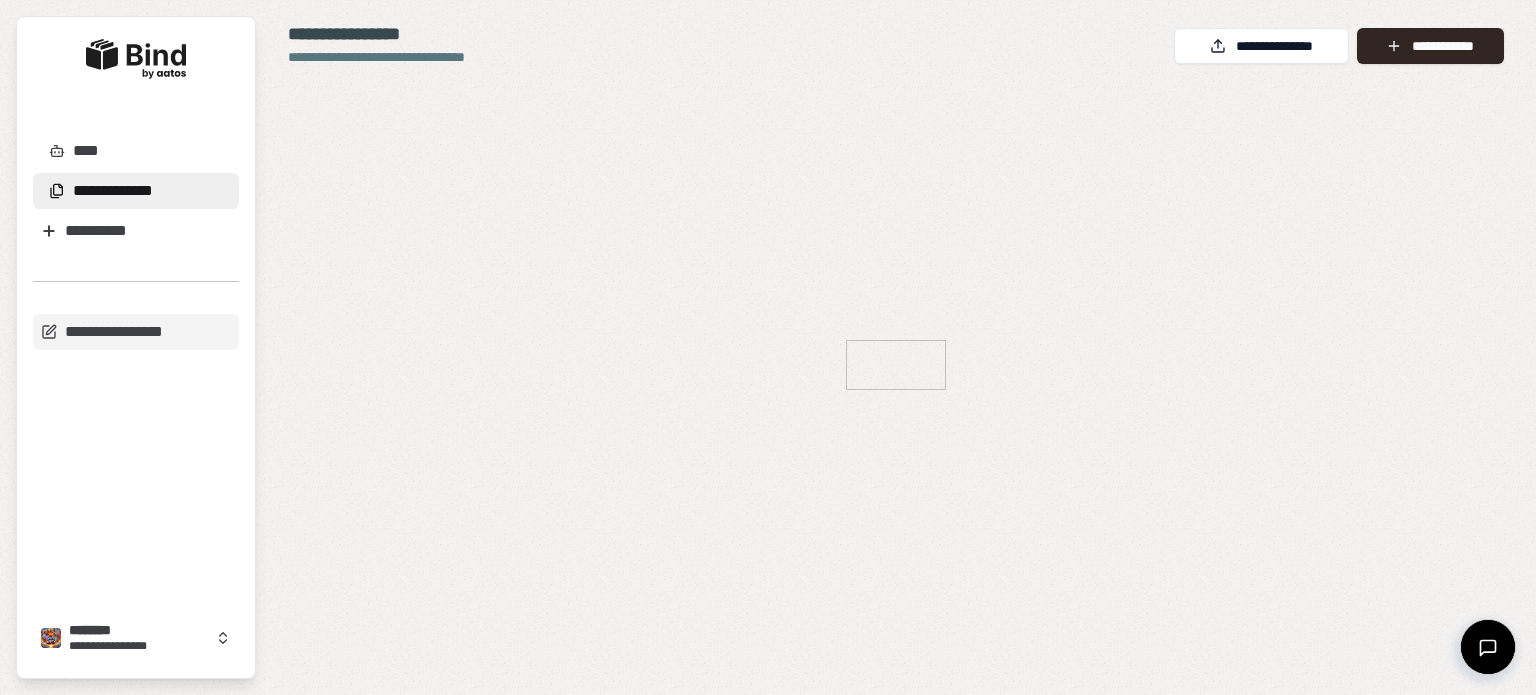 scroll, scrollTop: 0, scrollLeft: 0, axis: both 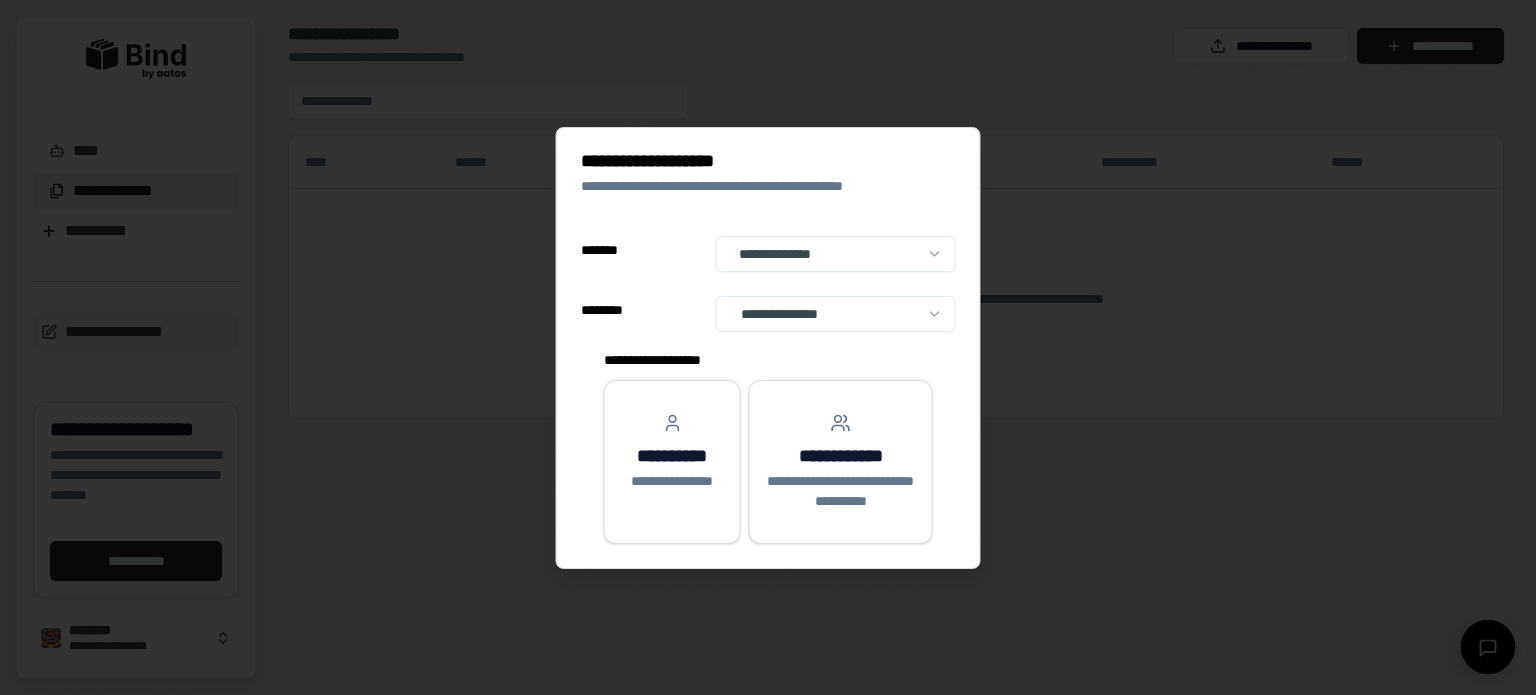 select on "**" 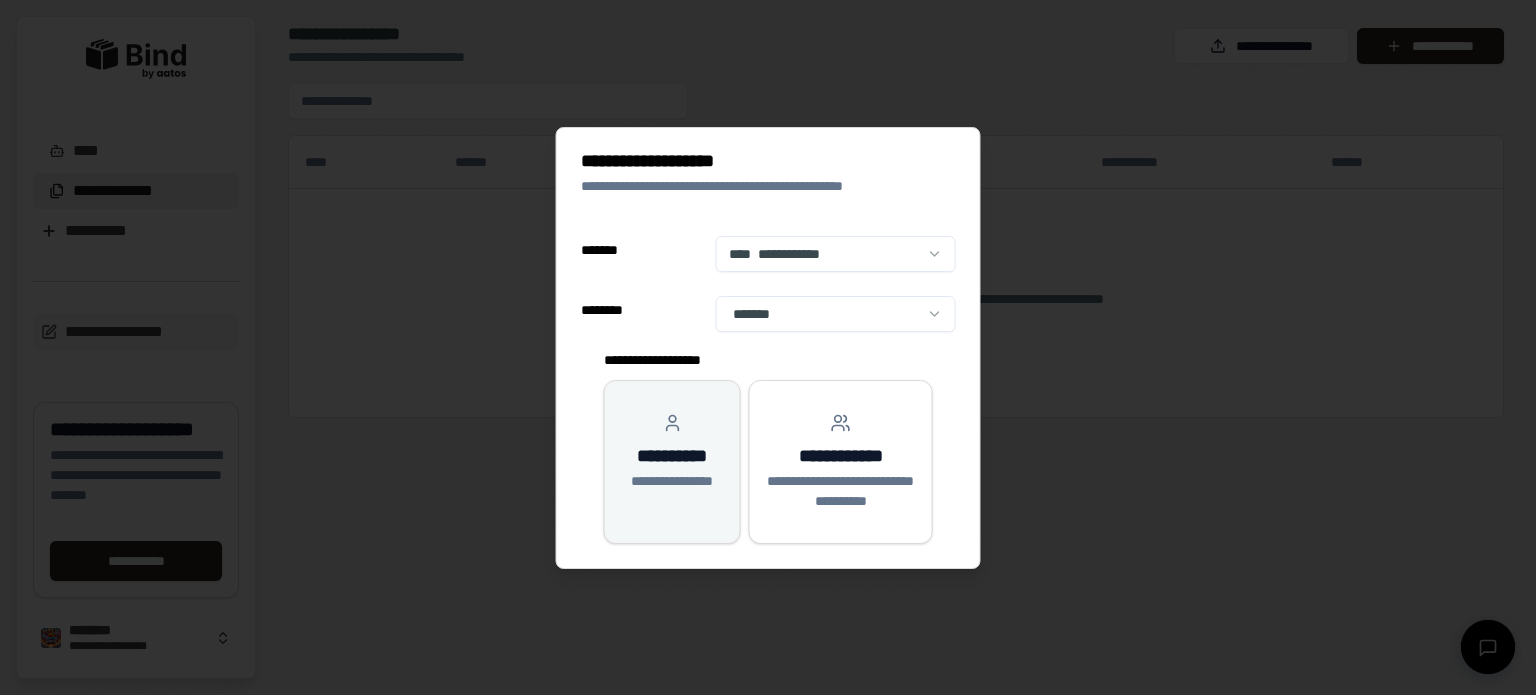 click on "**********" at bounding box center [672, 452] 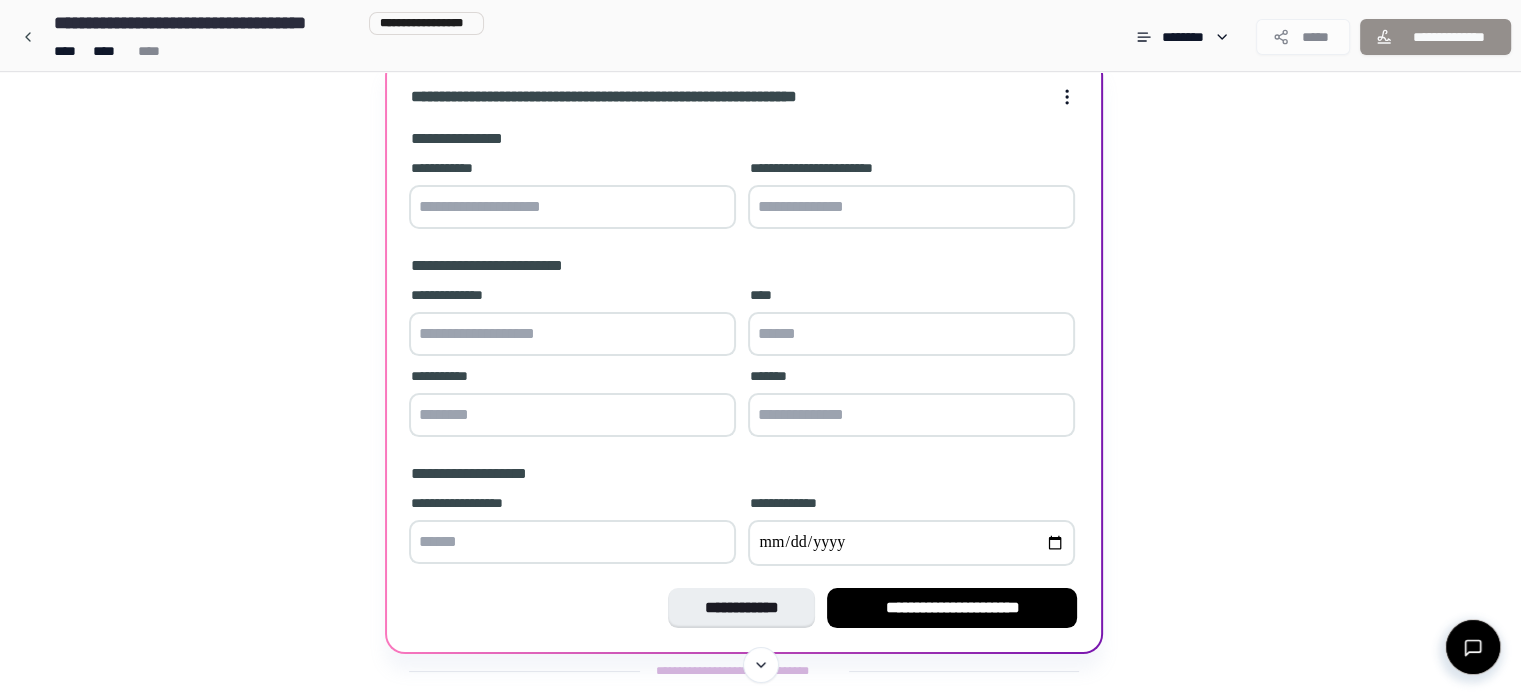 scroll, scrollTop: 136, scrollLeft: 0, axis: vertical 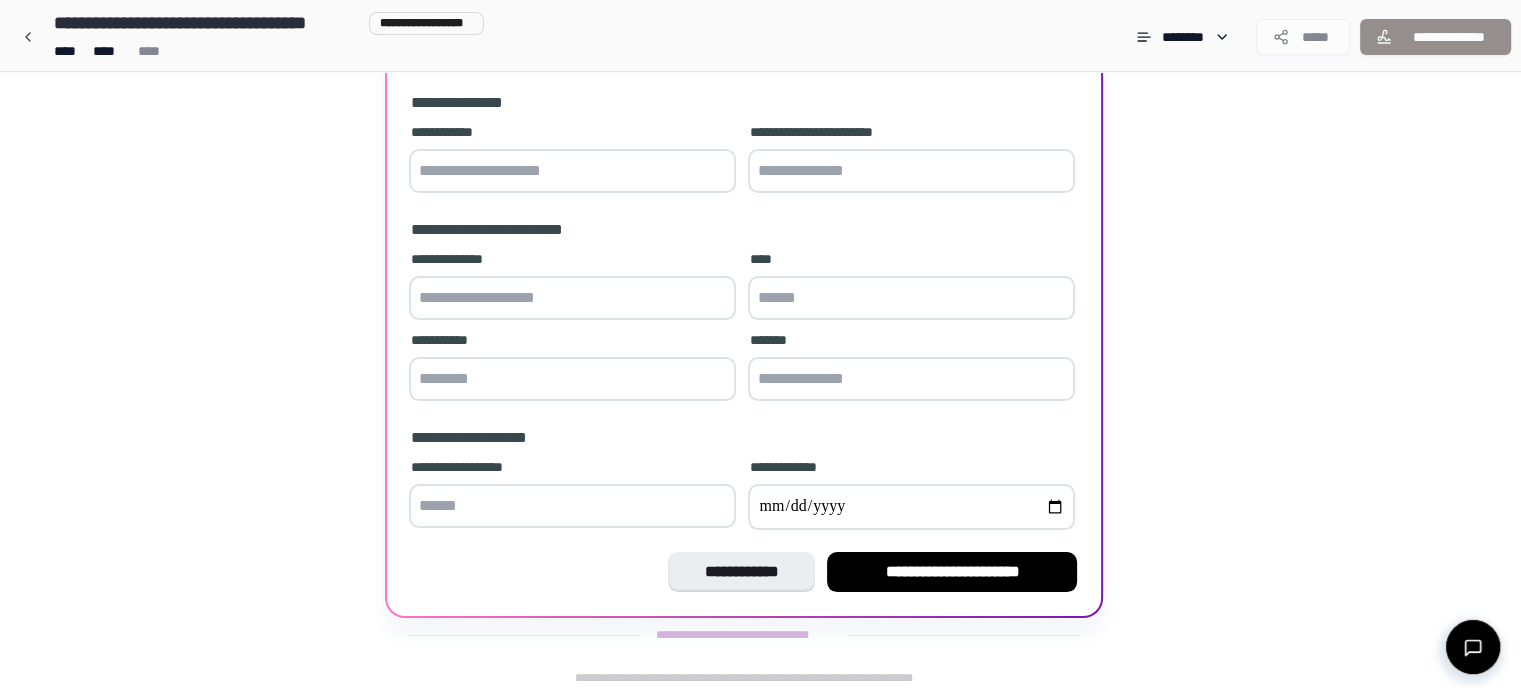 click on "**********" at bounding box center [741, 572] 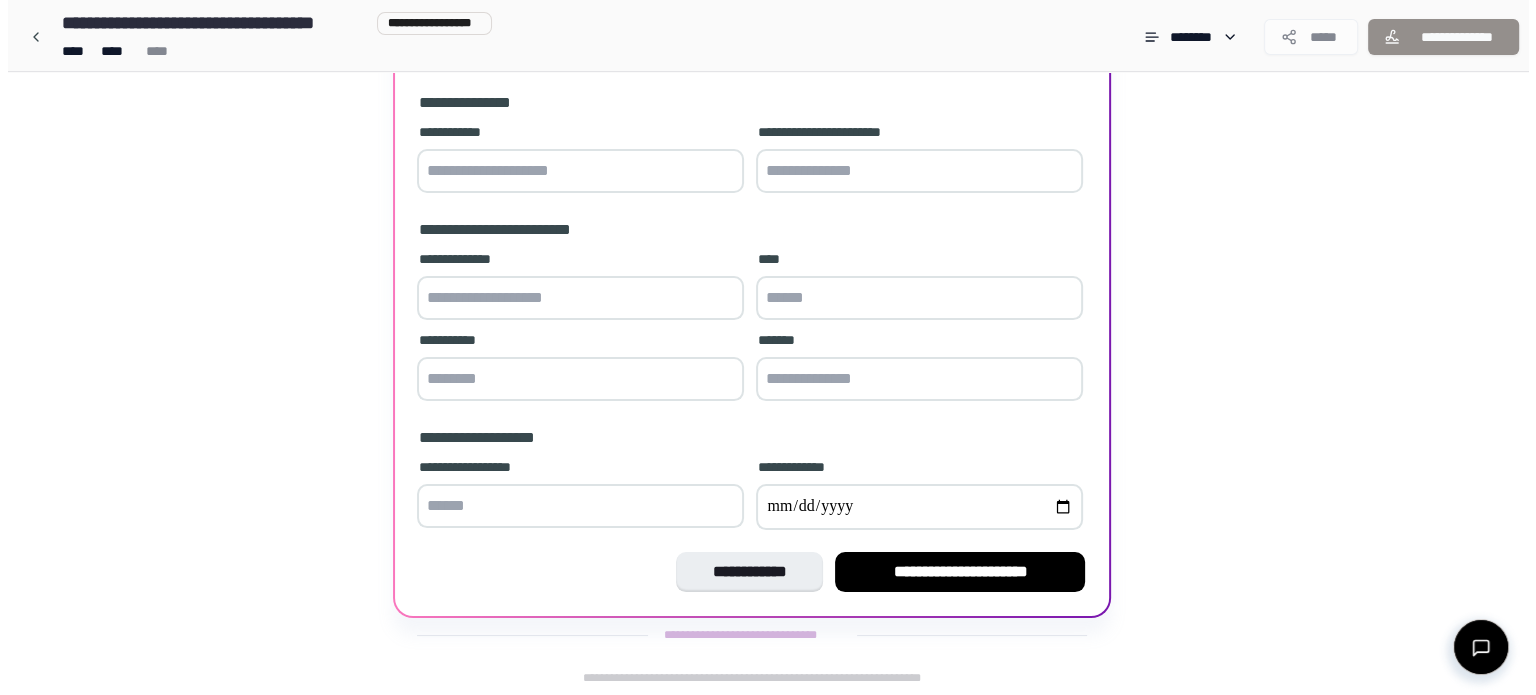 scroll, scrollTop: 0, scrollLeft: 0, axis: both 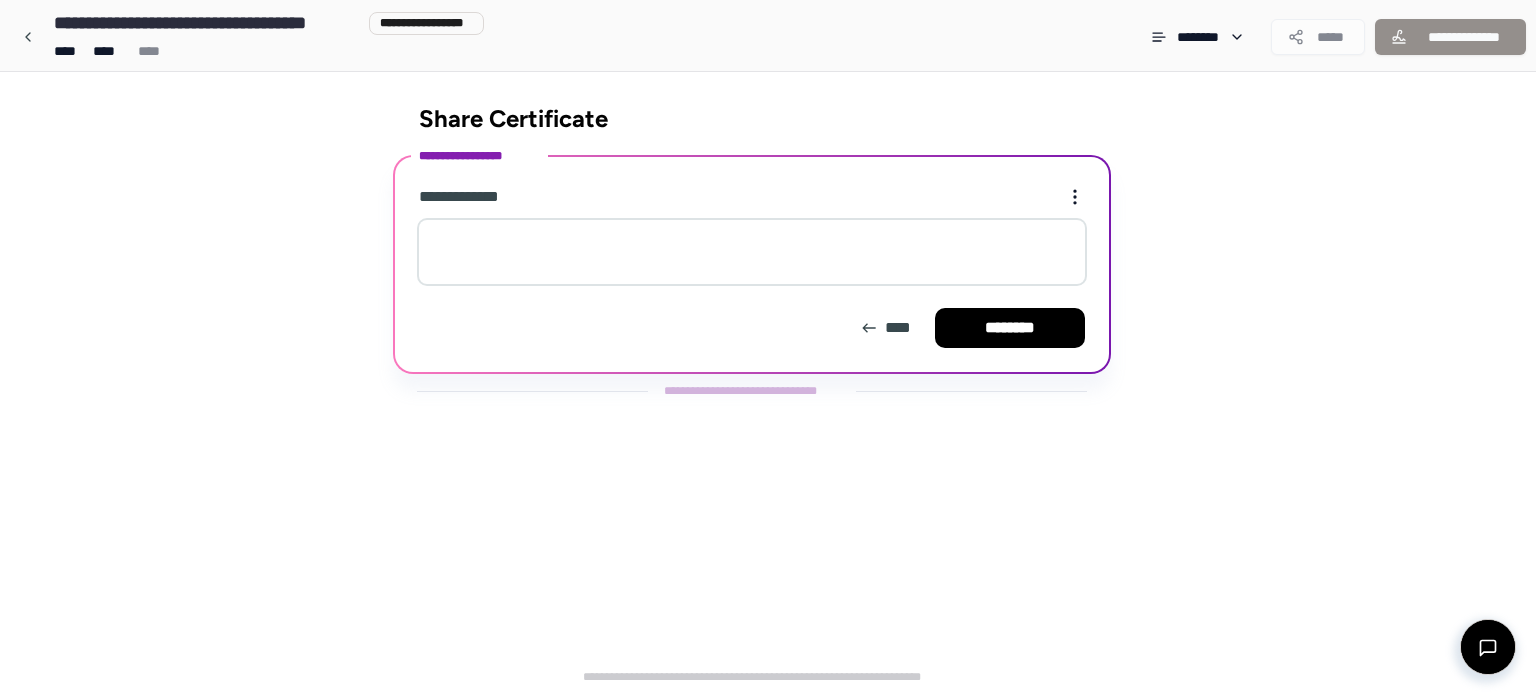 click at bounding box center (752, 252) 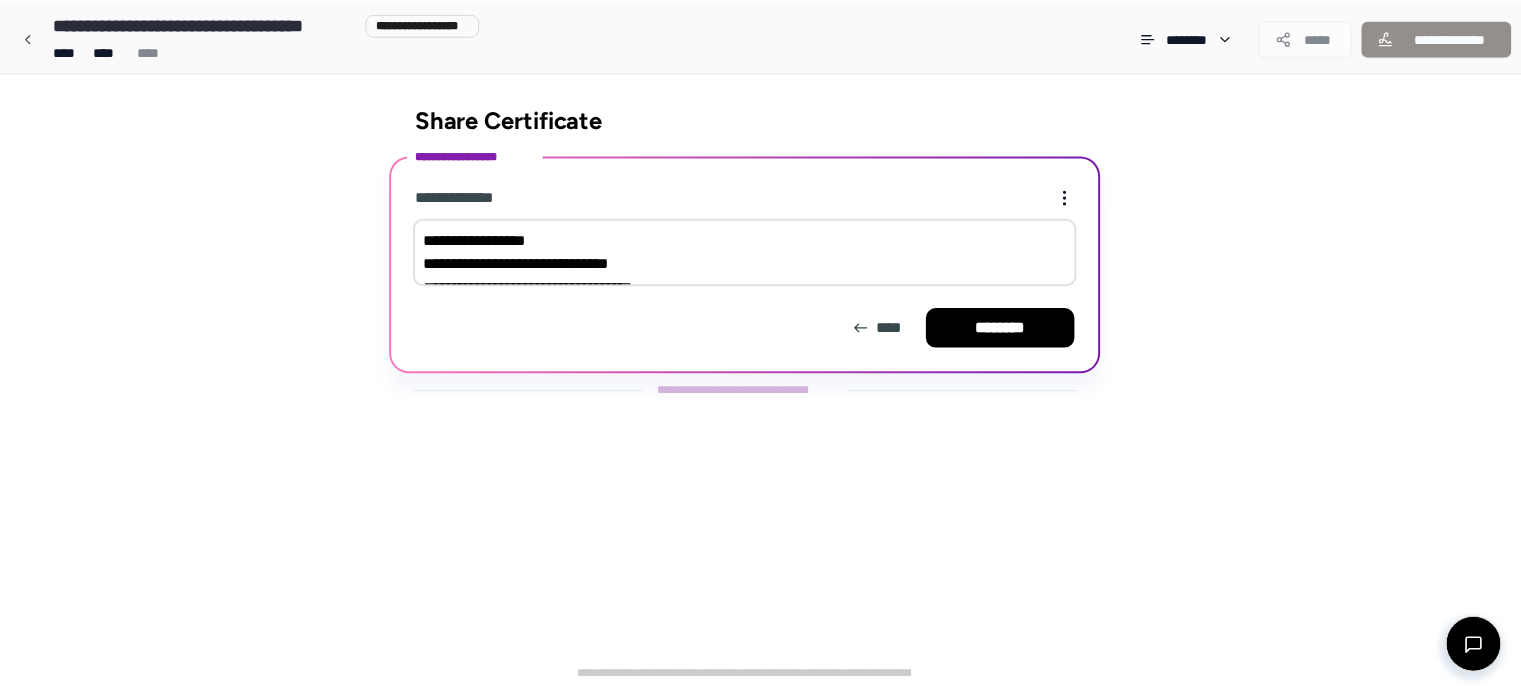 scroll, scrollTop: 596, scrollLeft: 0, axis: vertical 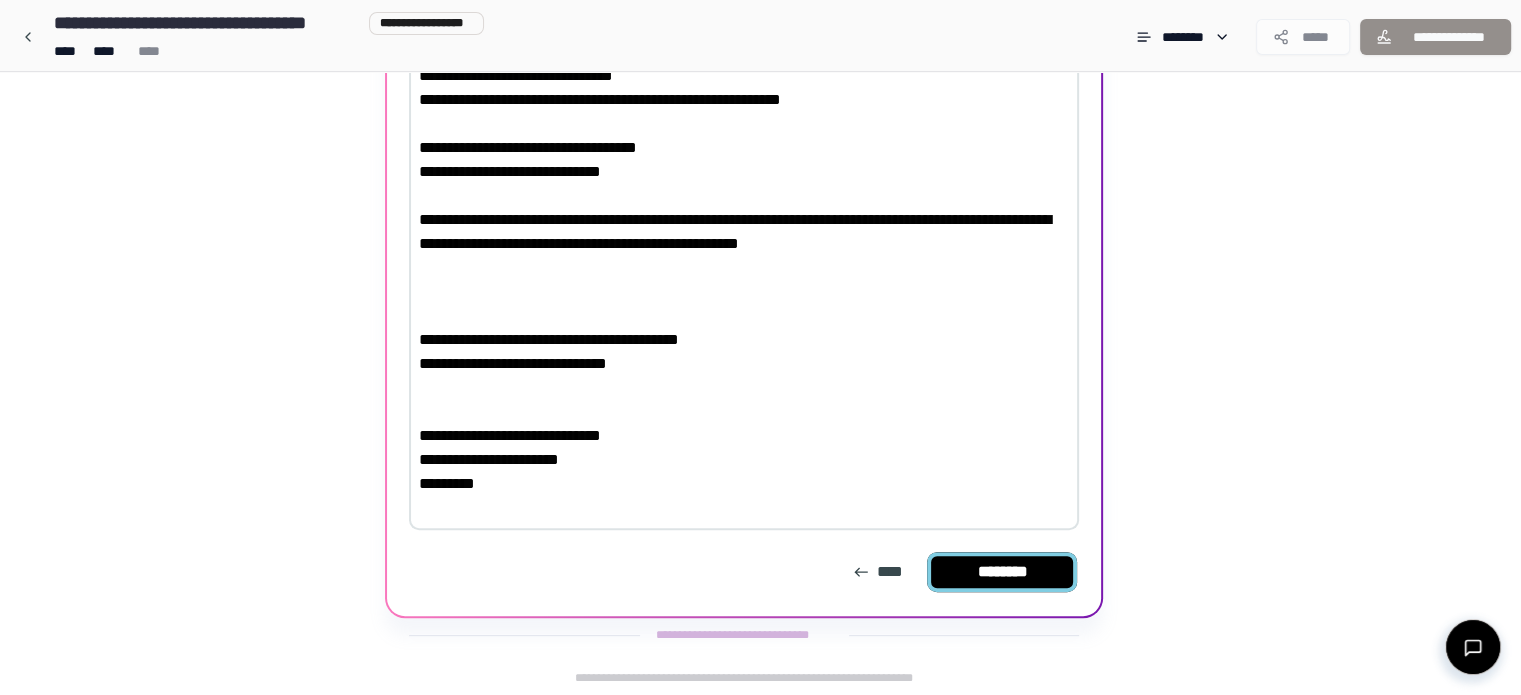 type on "**********" 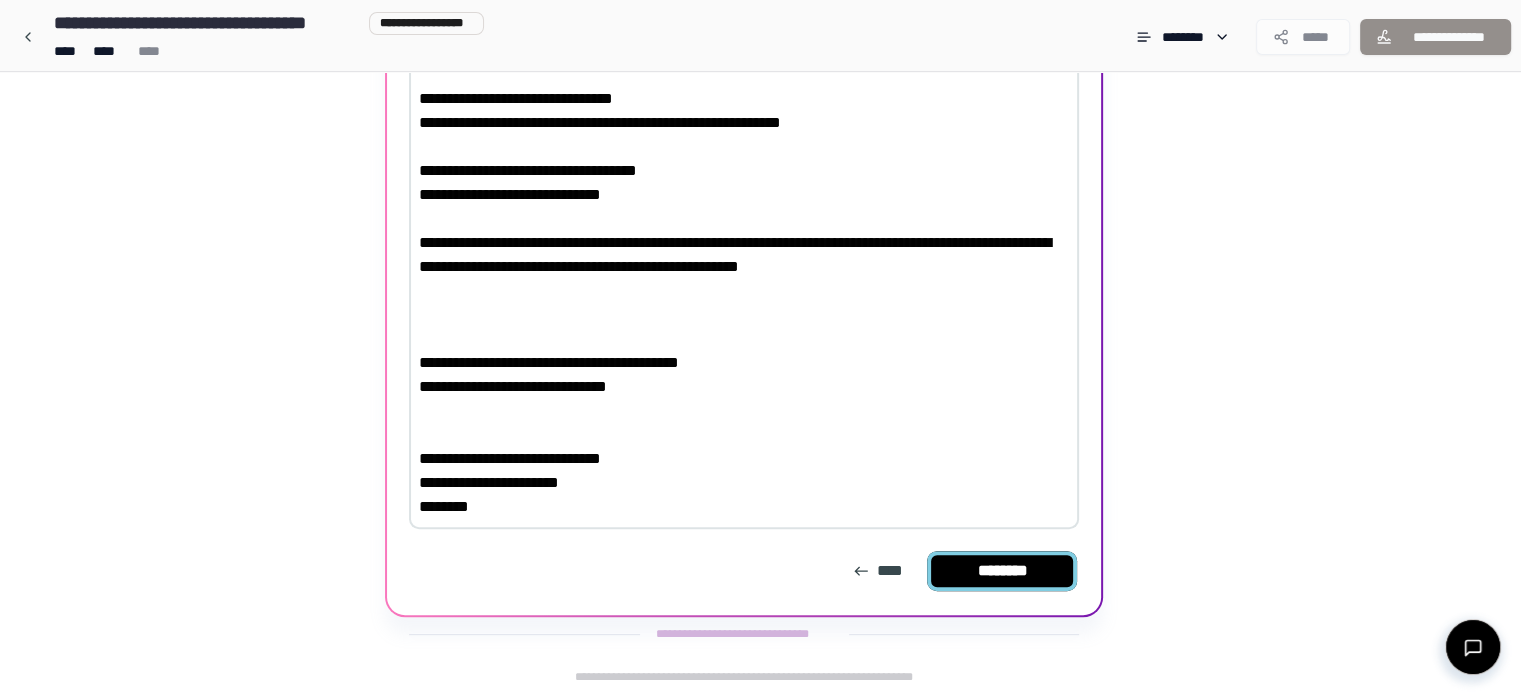 click on "********" at bounding box center [1002, 571] 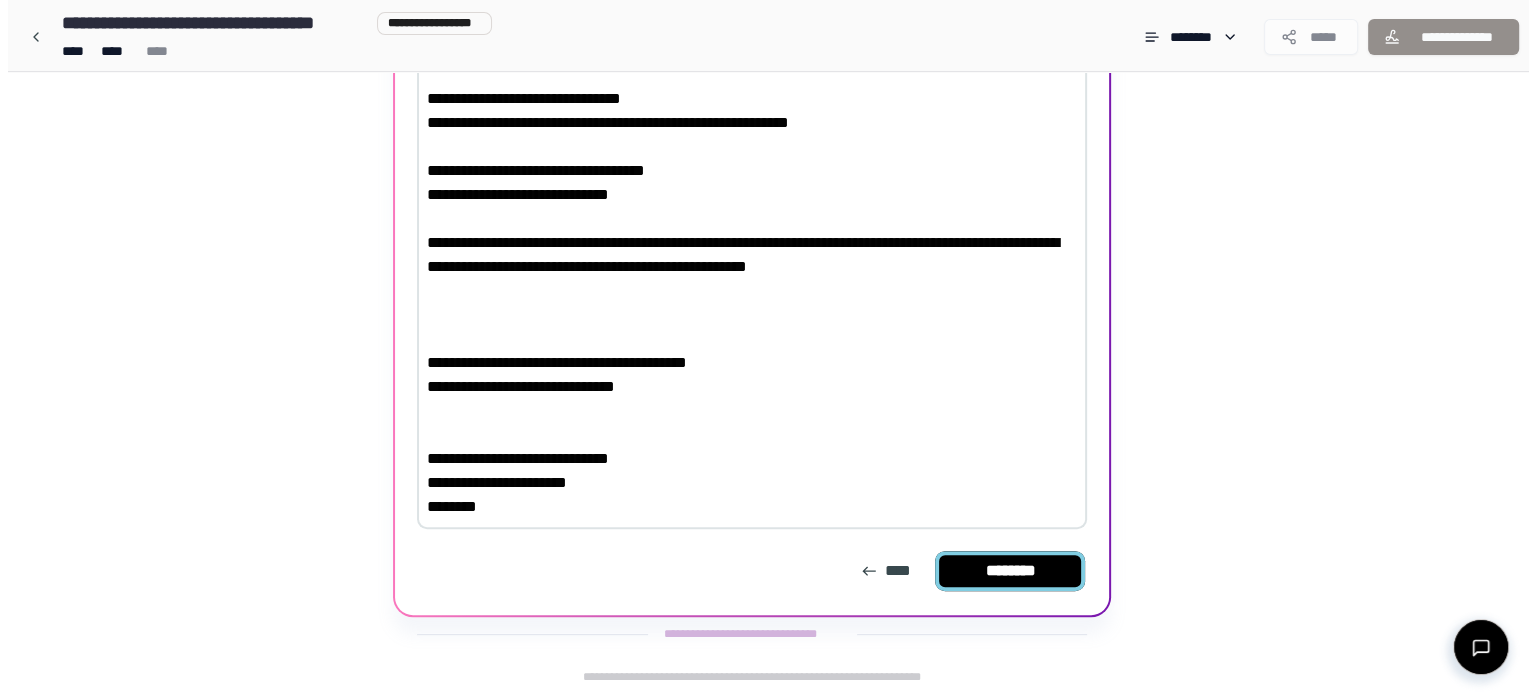 scroll, scrollTop: 0, scrollLeft: 0, axis: both 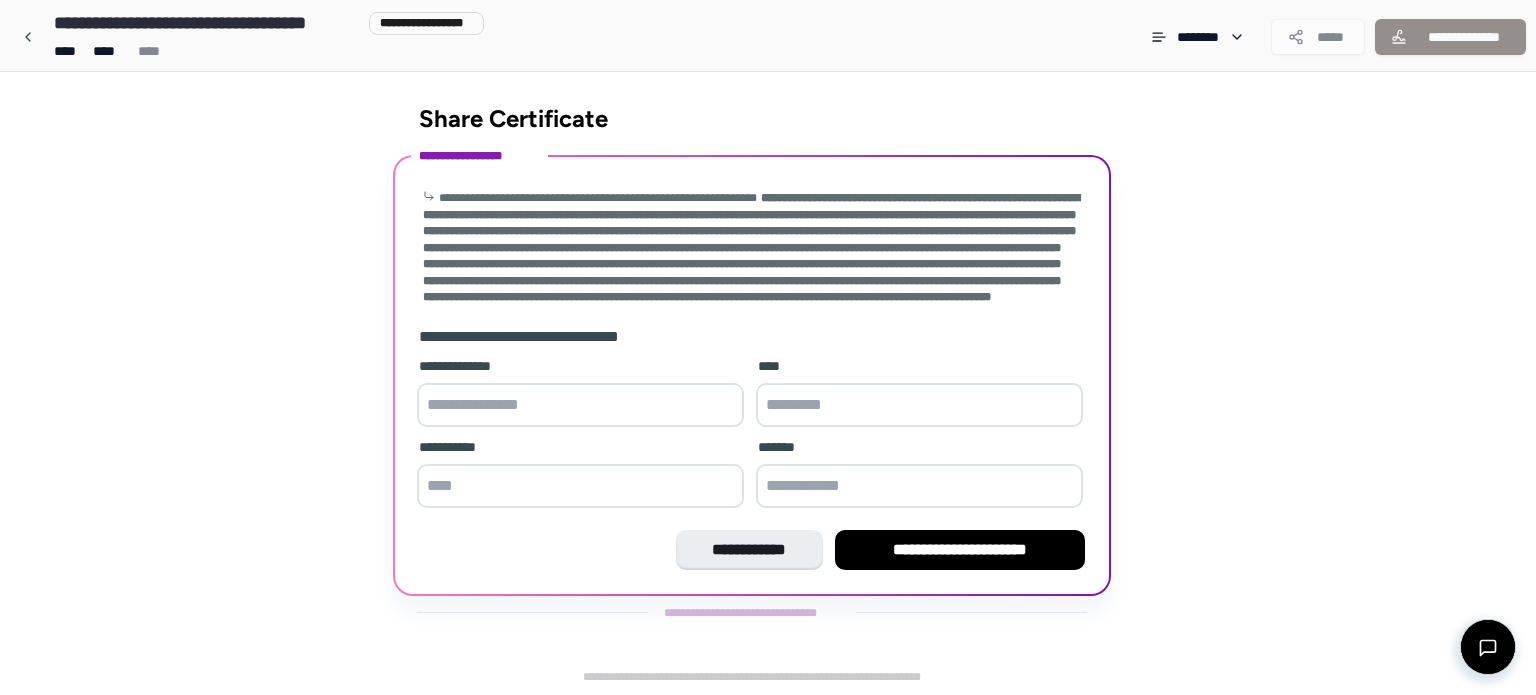 click at bounding box center [580, 405] 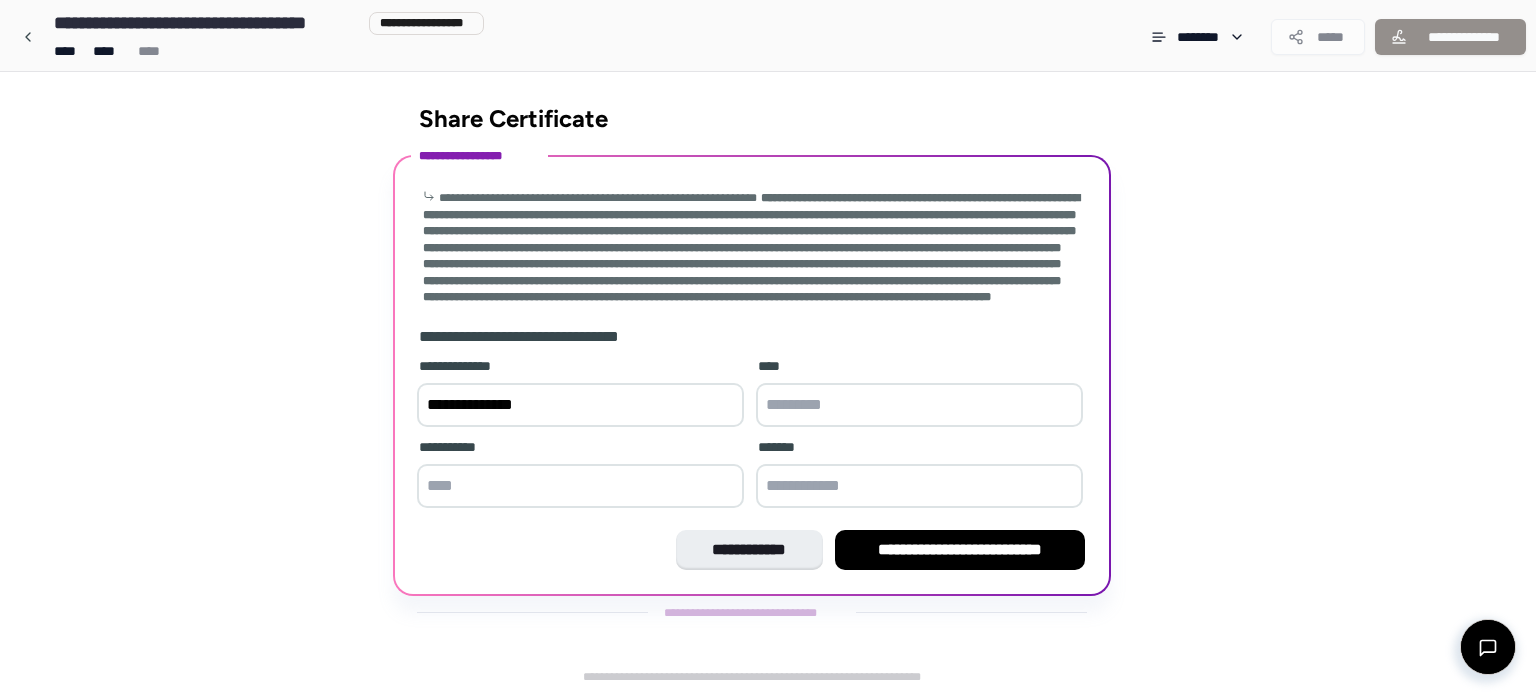 type on "**********" 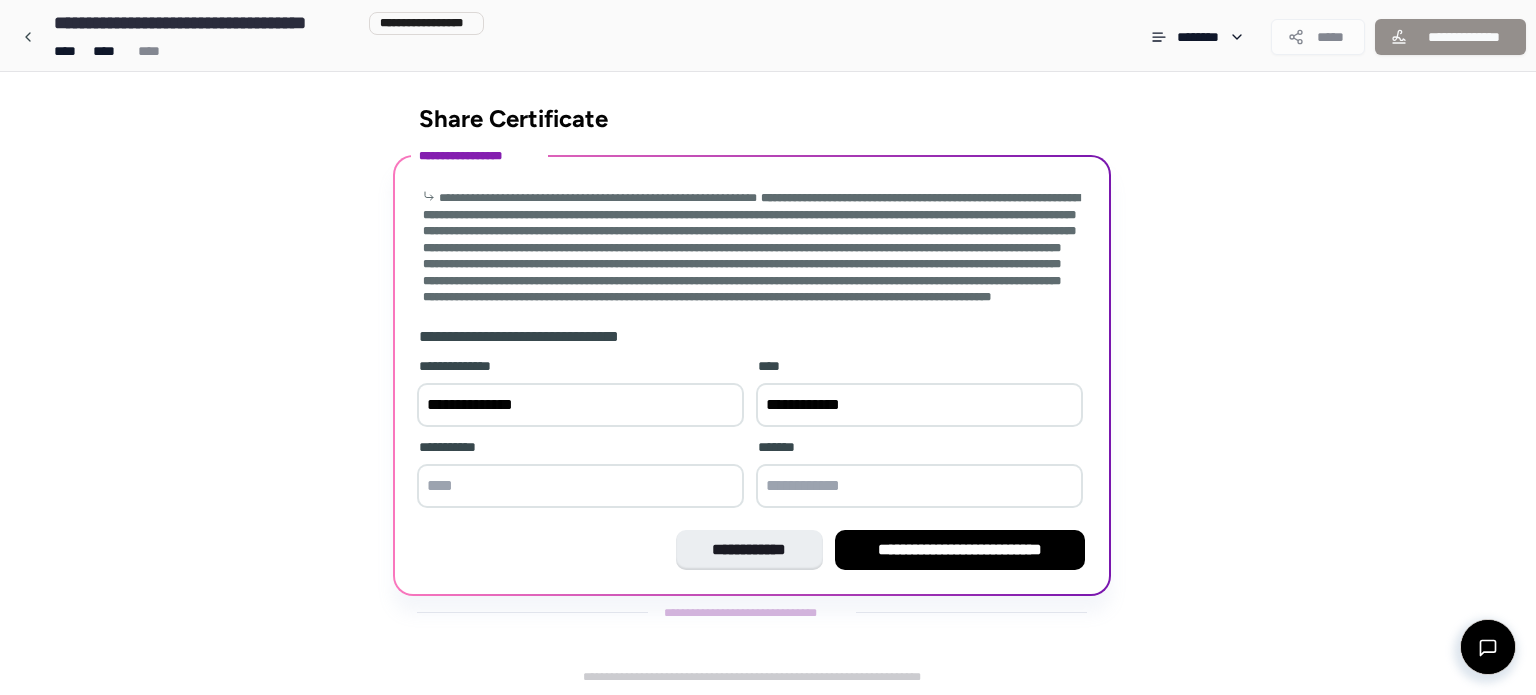 type on "**********" 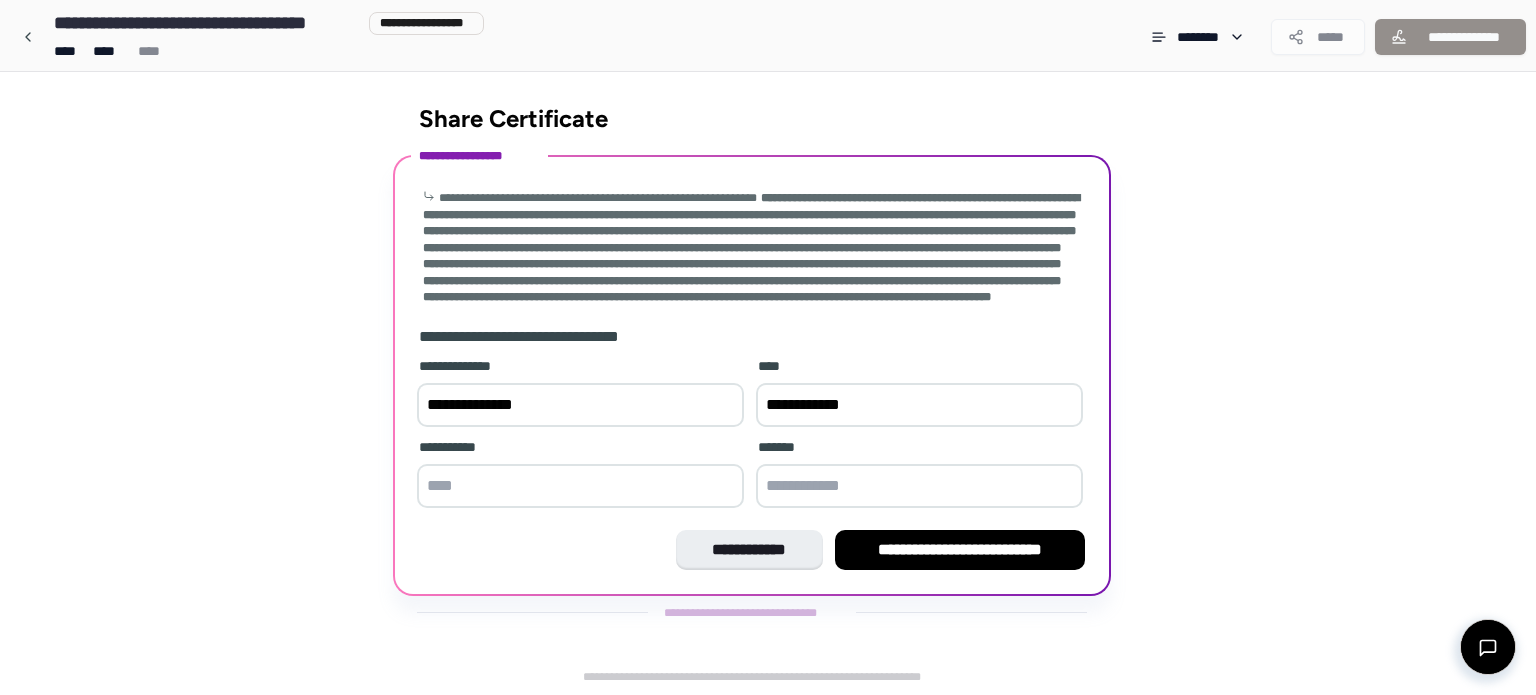 click at bounding box center [580, 486] 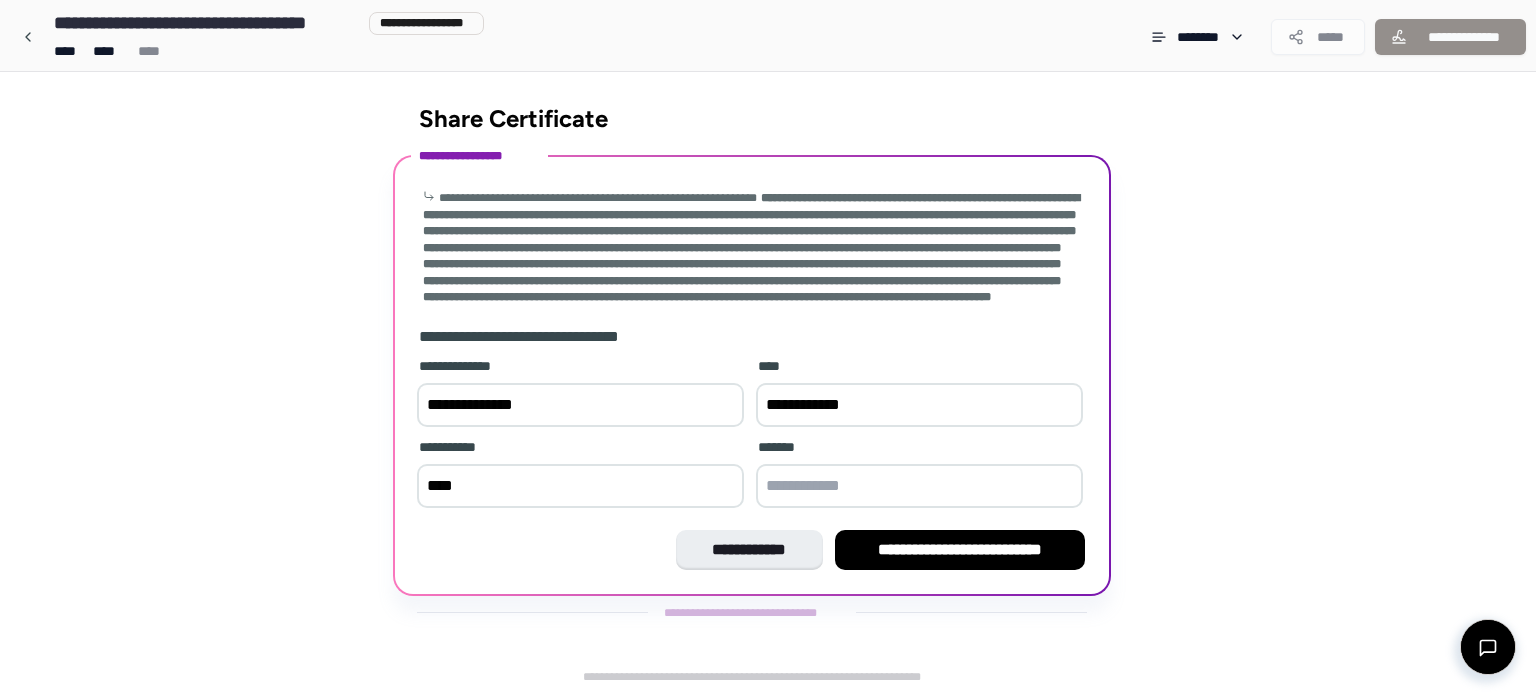 type on "****" 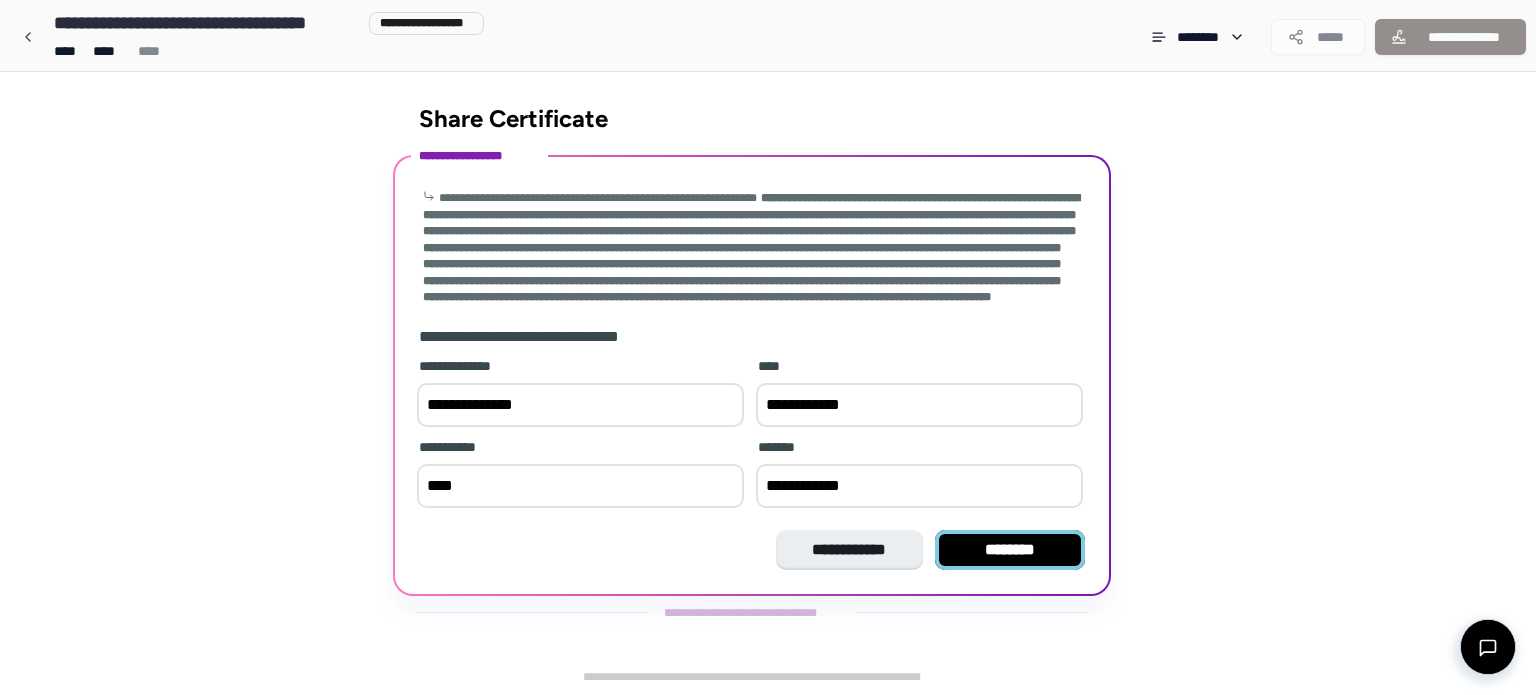 type on "**********" 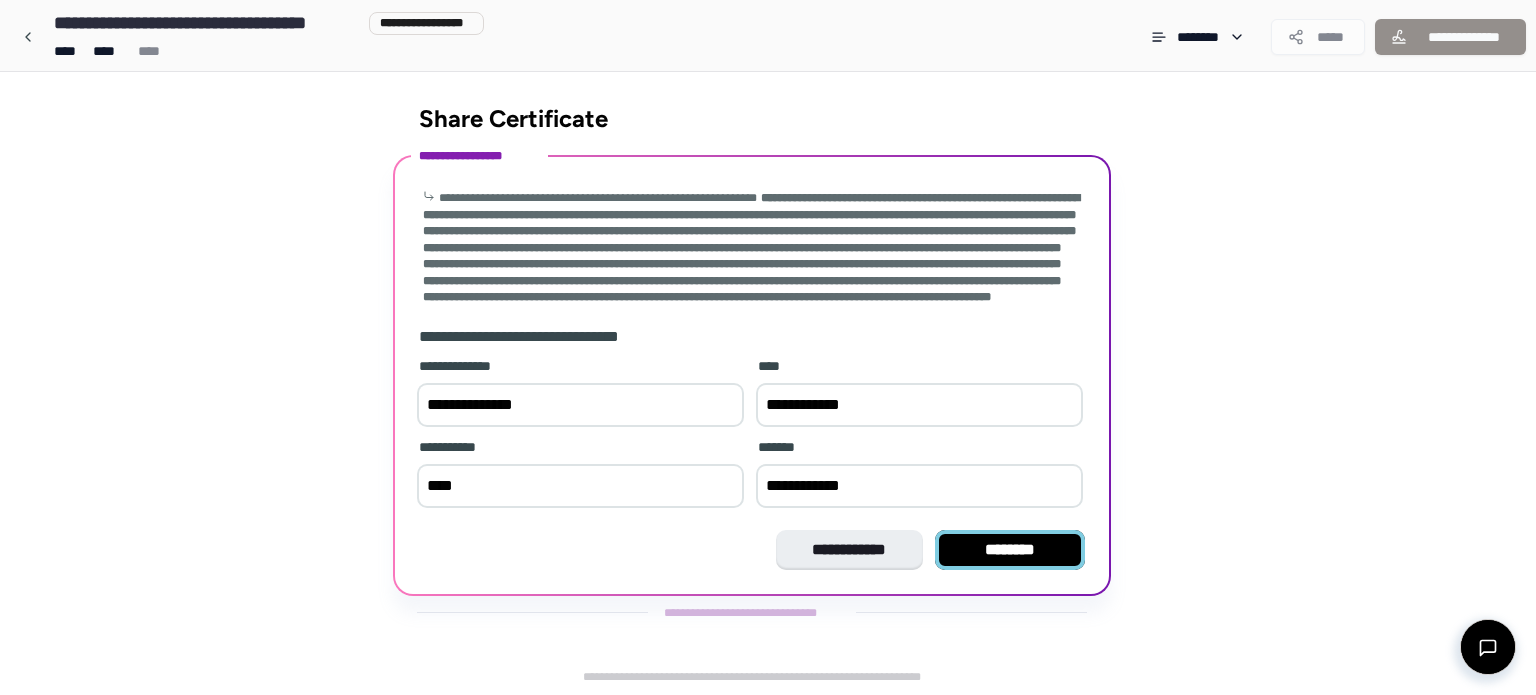 click on "********" at bounding box center [1010, 550] 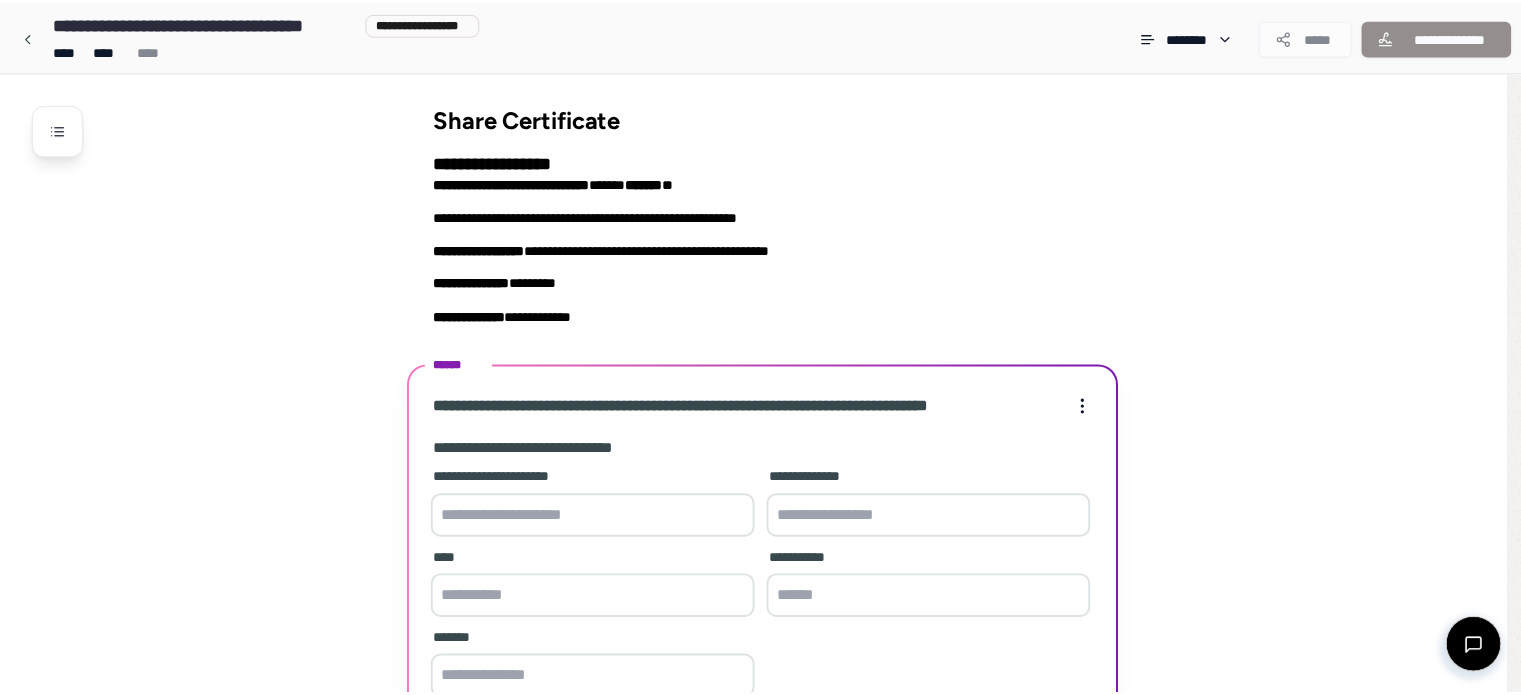 scroll, scrollTop: 296, scrollLeft: 0, axis: vertical 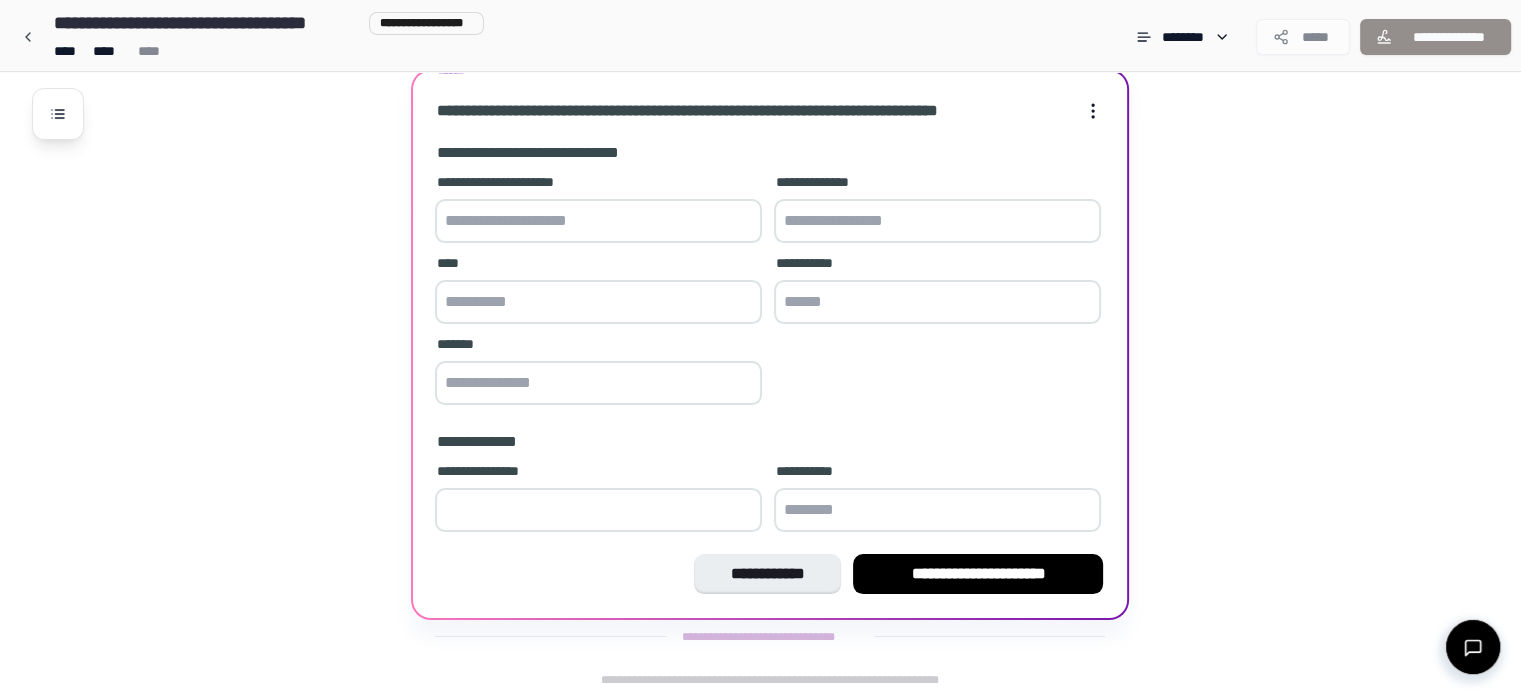 click at bounding box center (937, 221) 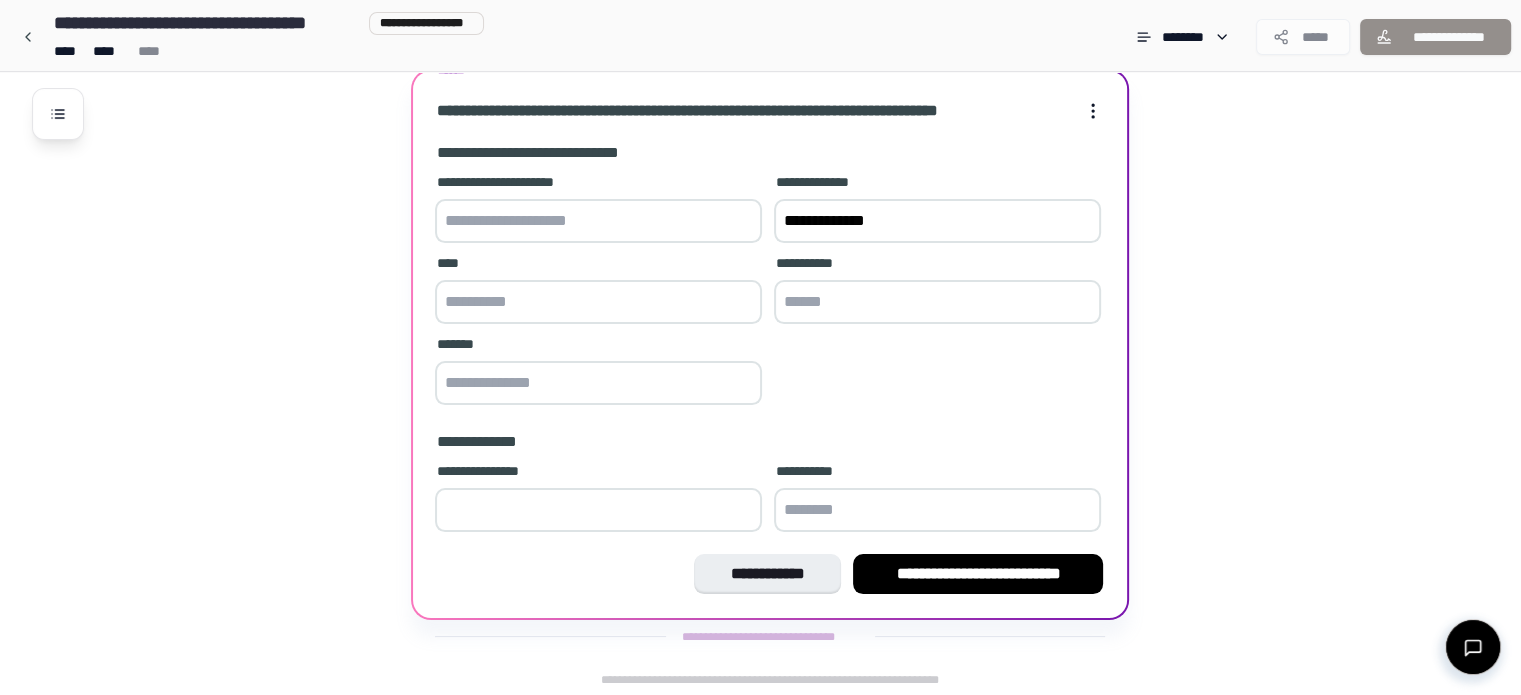 type on "**********" 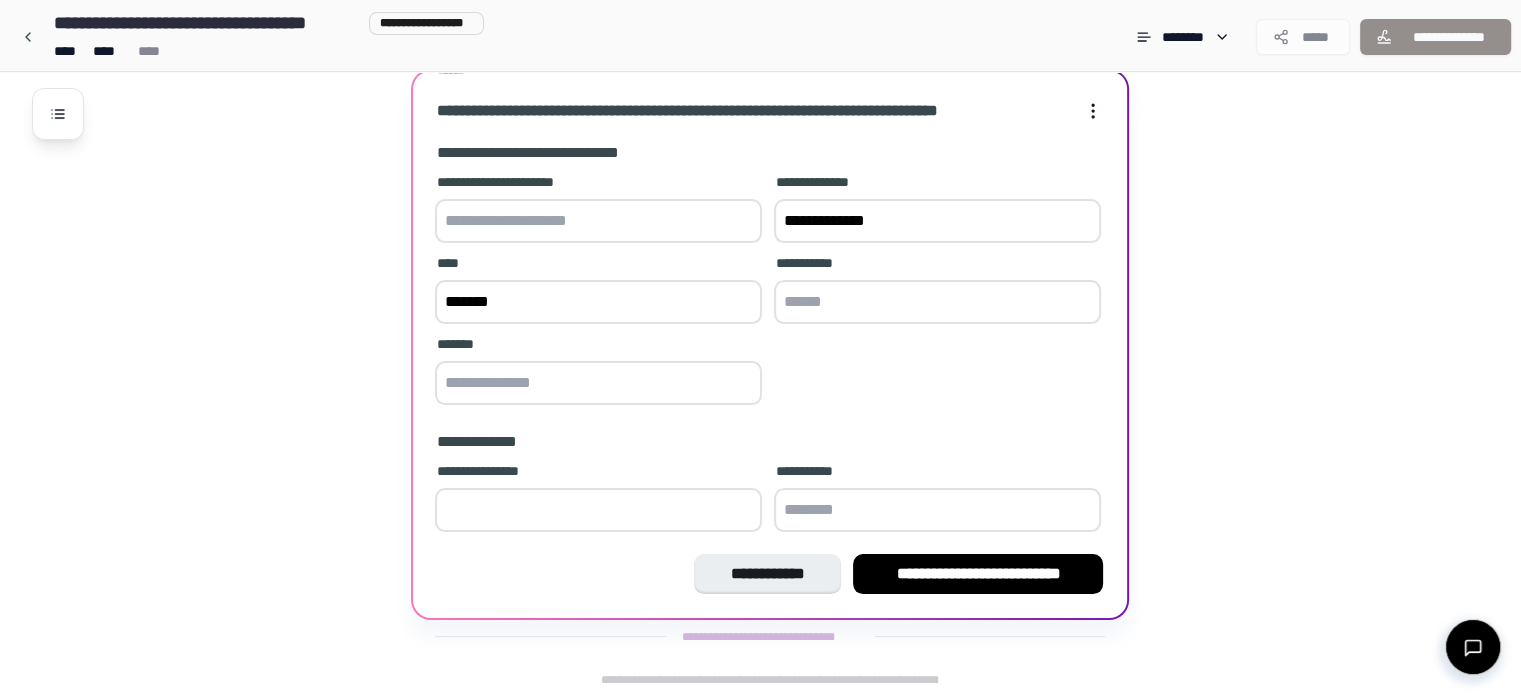 click on "*******" at bounding box center (598, 302) 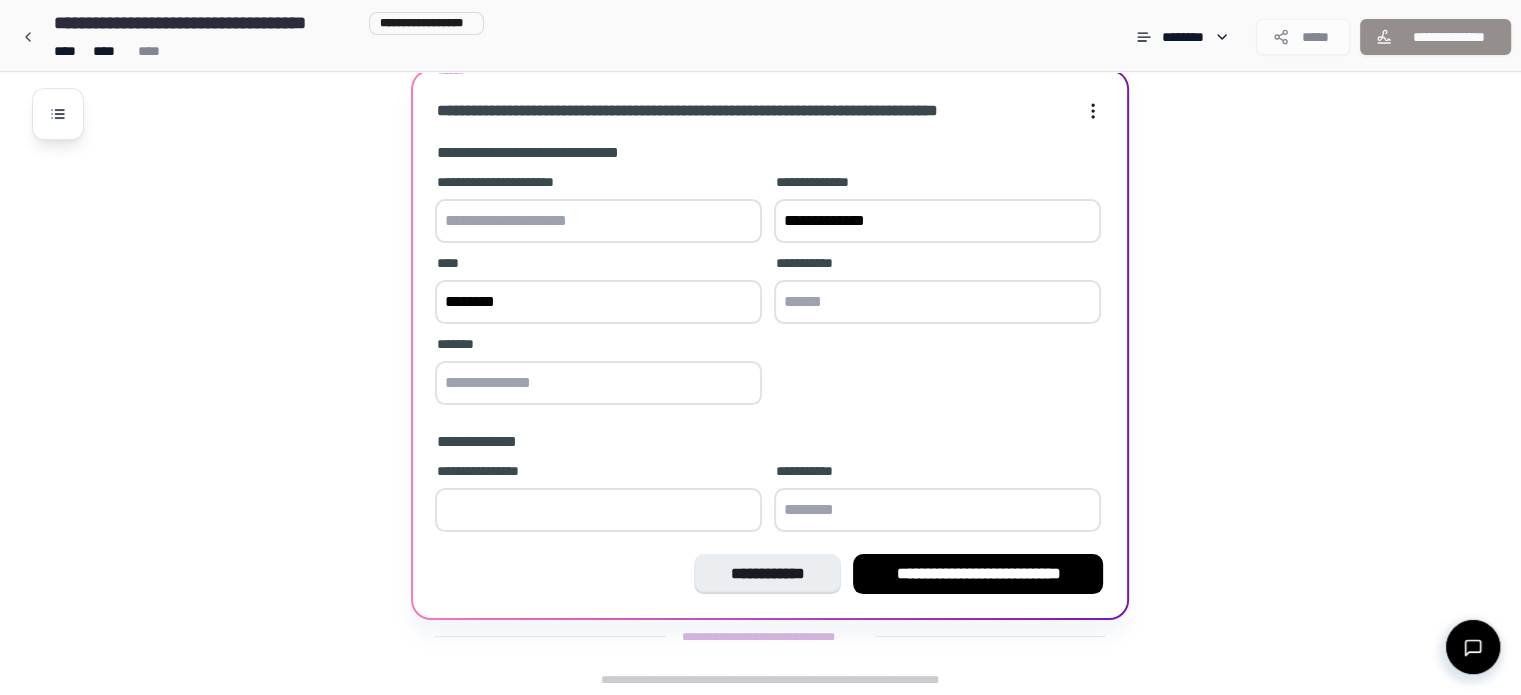 type on "********" 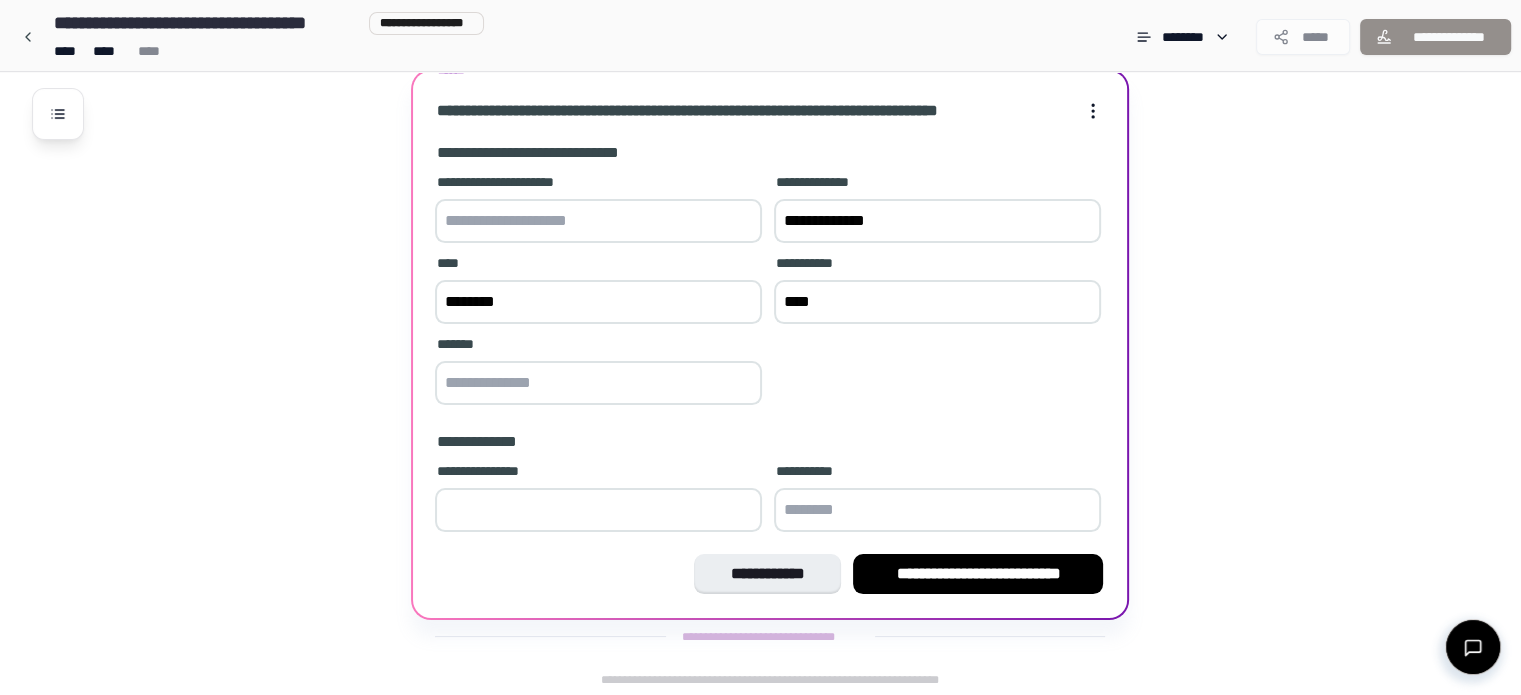 type on "****" 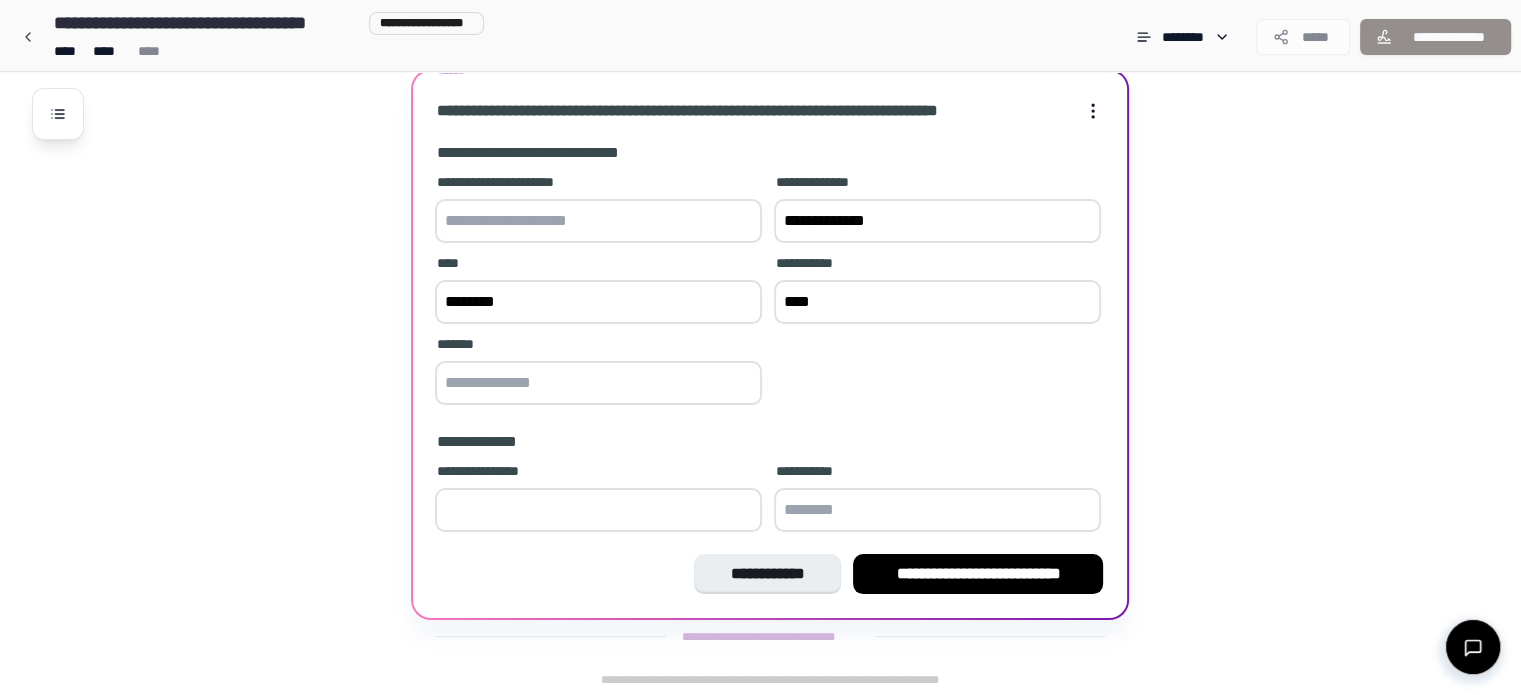 click at bounding box center [598, 383] 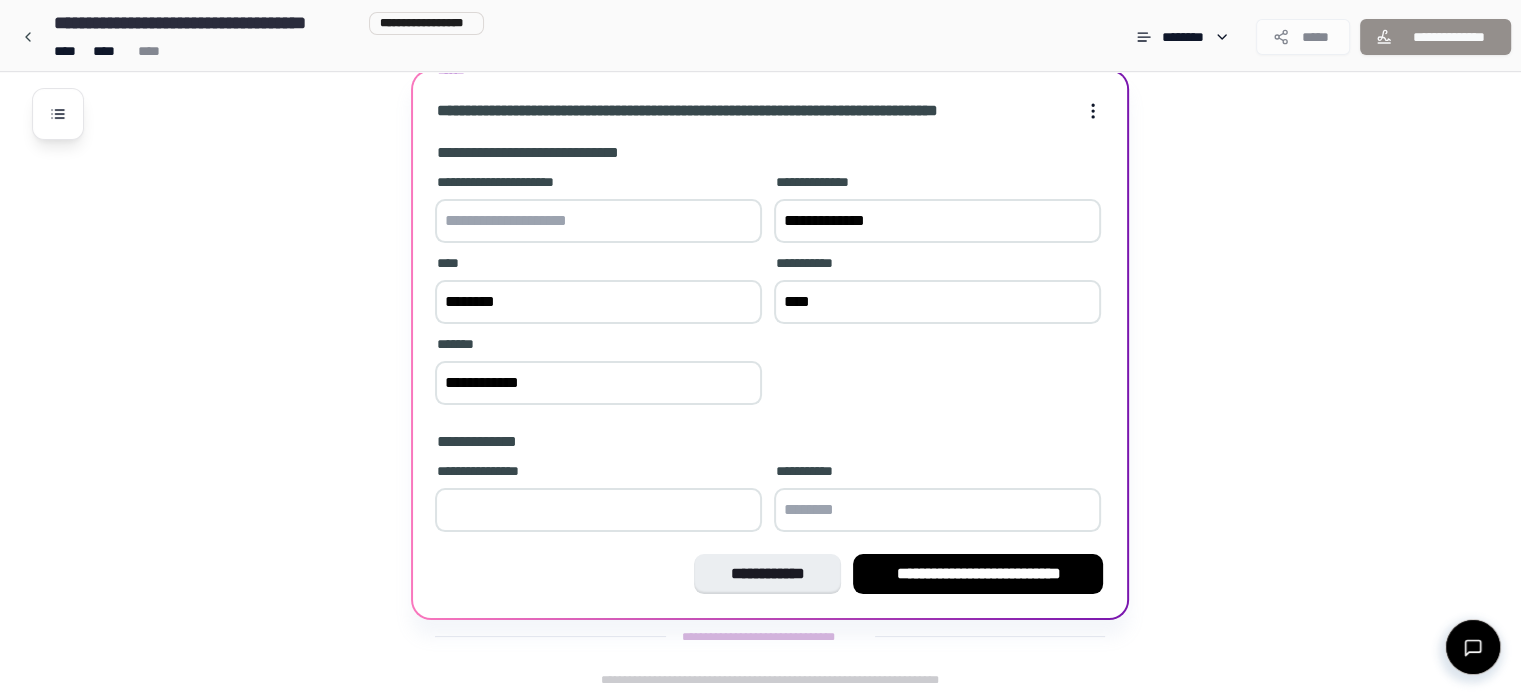 type on "**********" 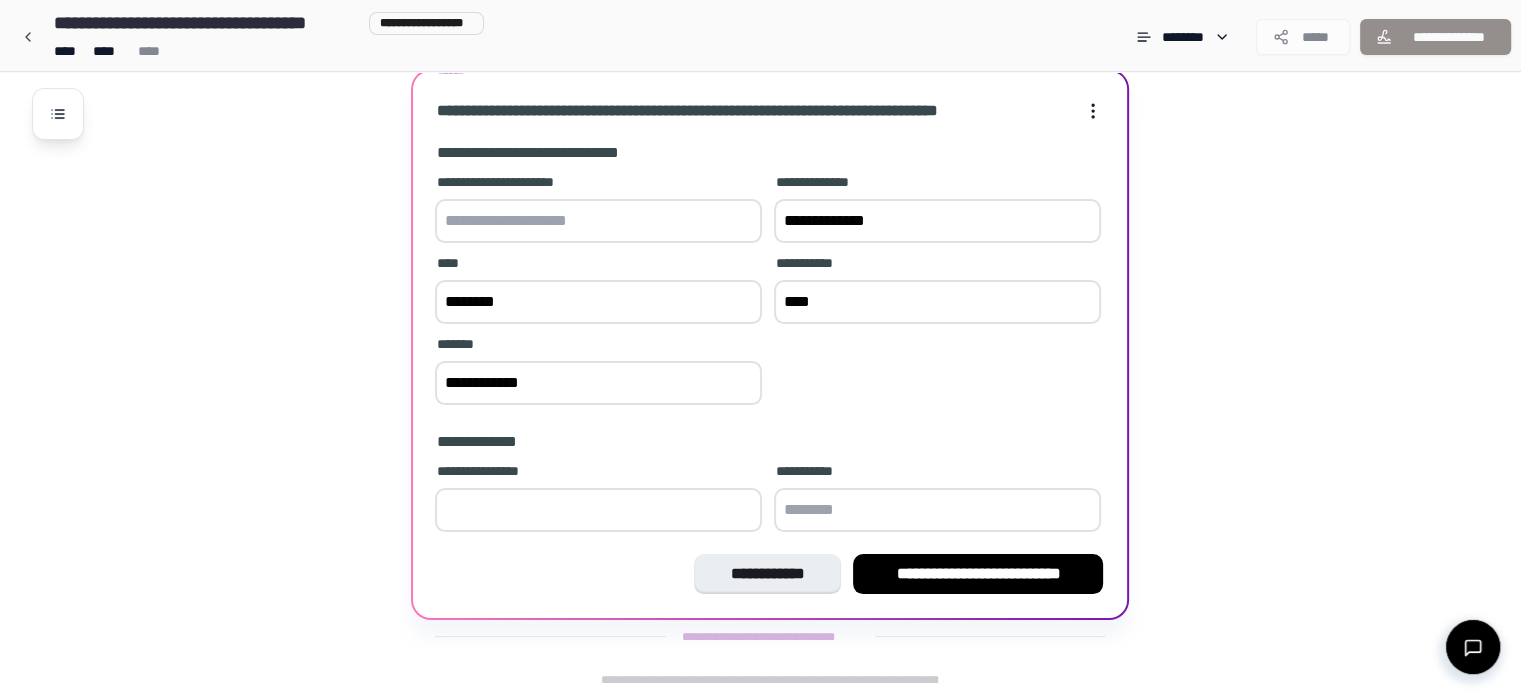 click at bounding box center [598, 510] 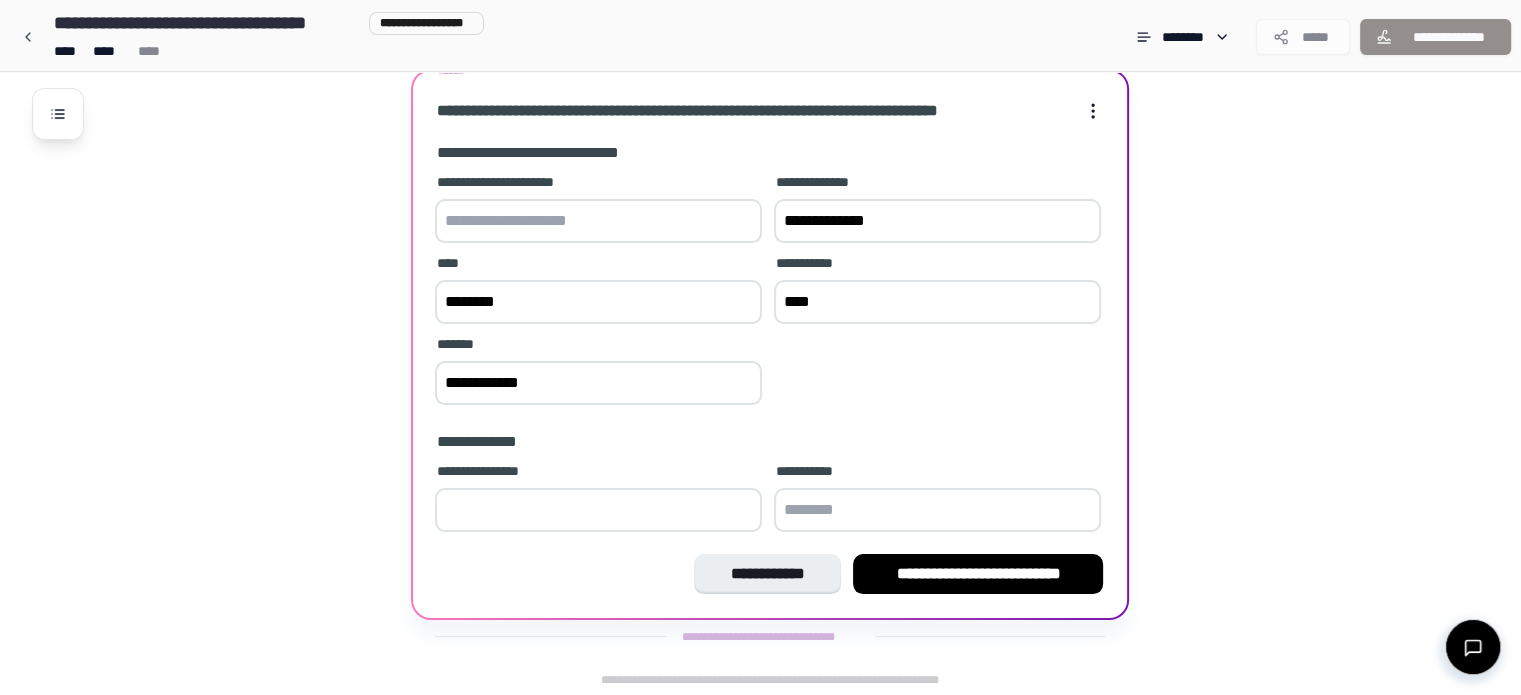 type on "**" 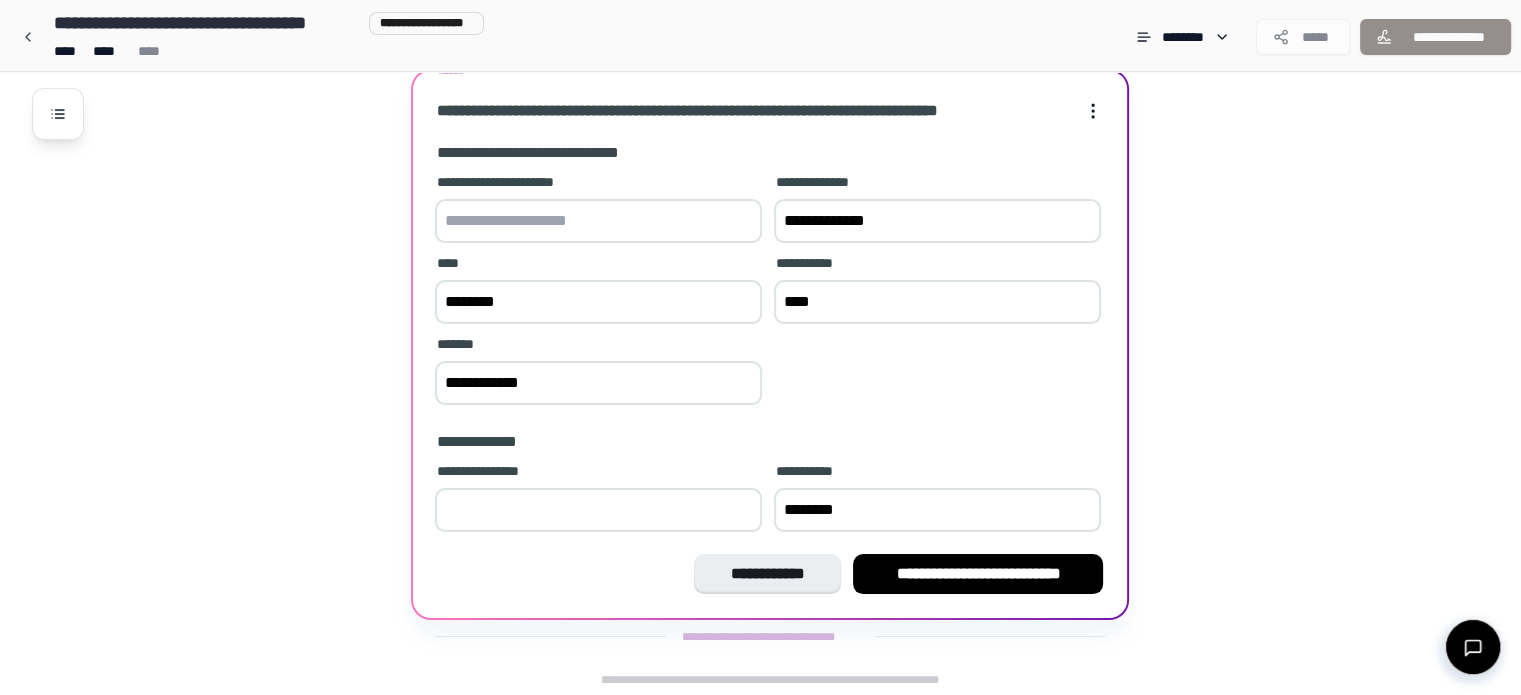 type on "********" 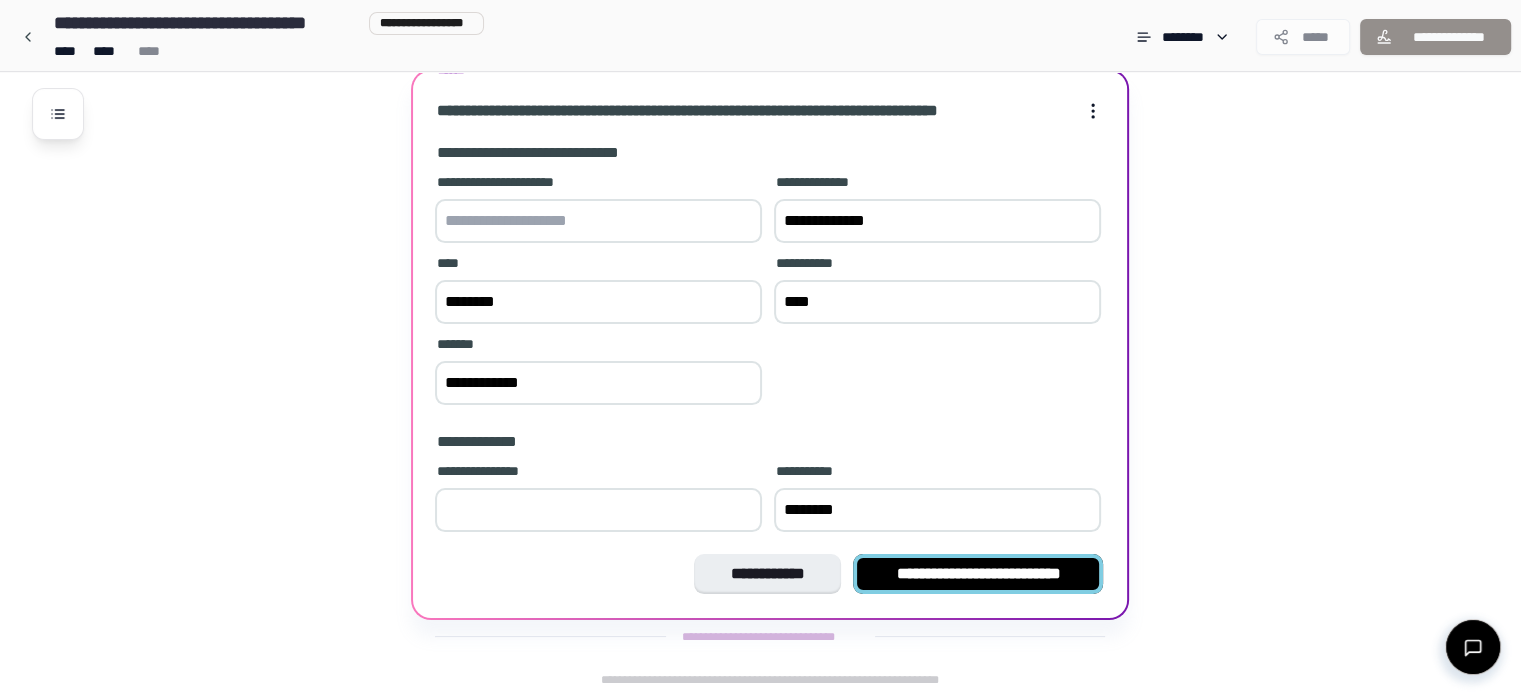 click on "**********" at bounding box center [978, 574] 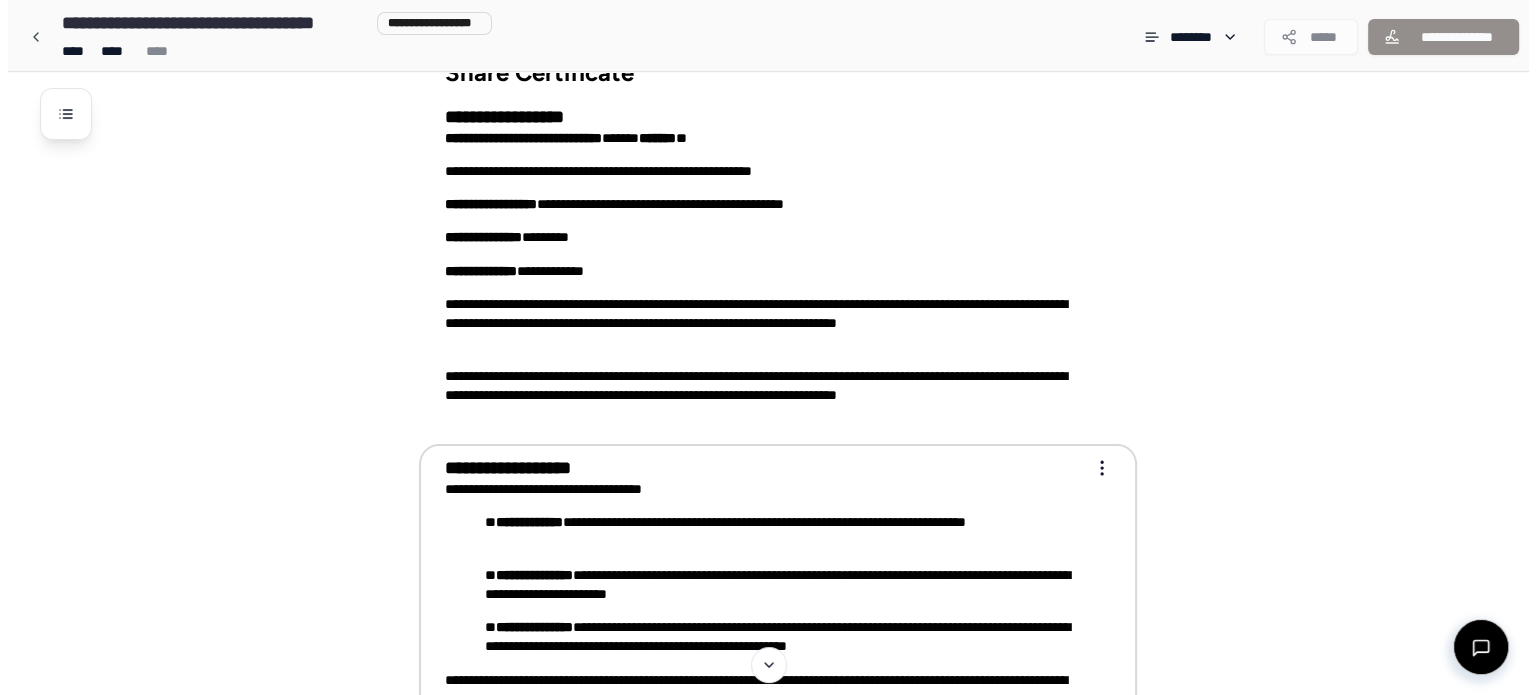 scroll, scrollTop: 3, scrollLeft: 0, axis: vertical 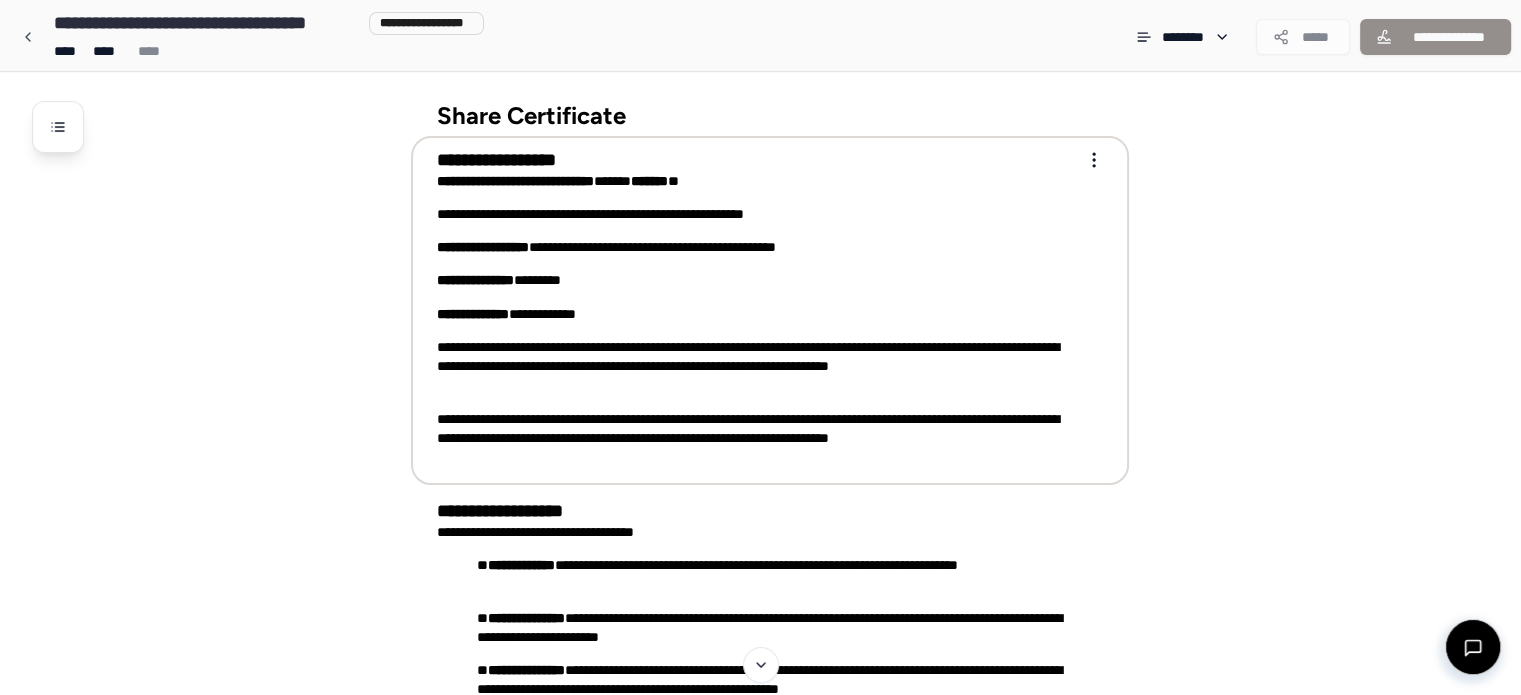 click on "**********" at bounding box center (756, 367) 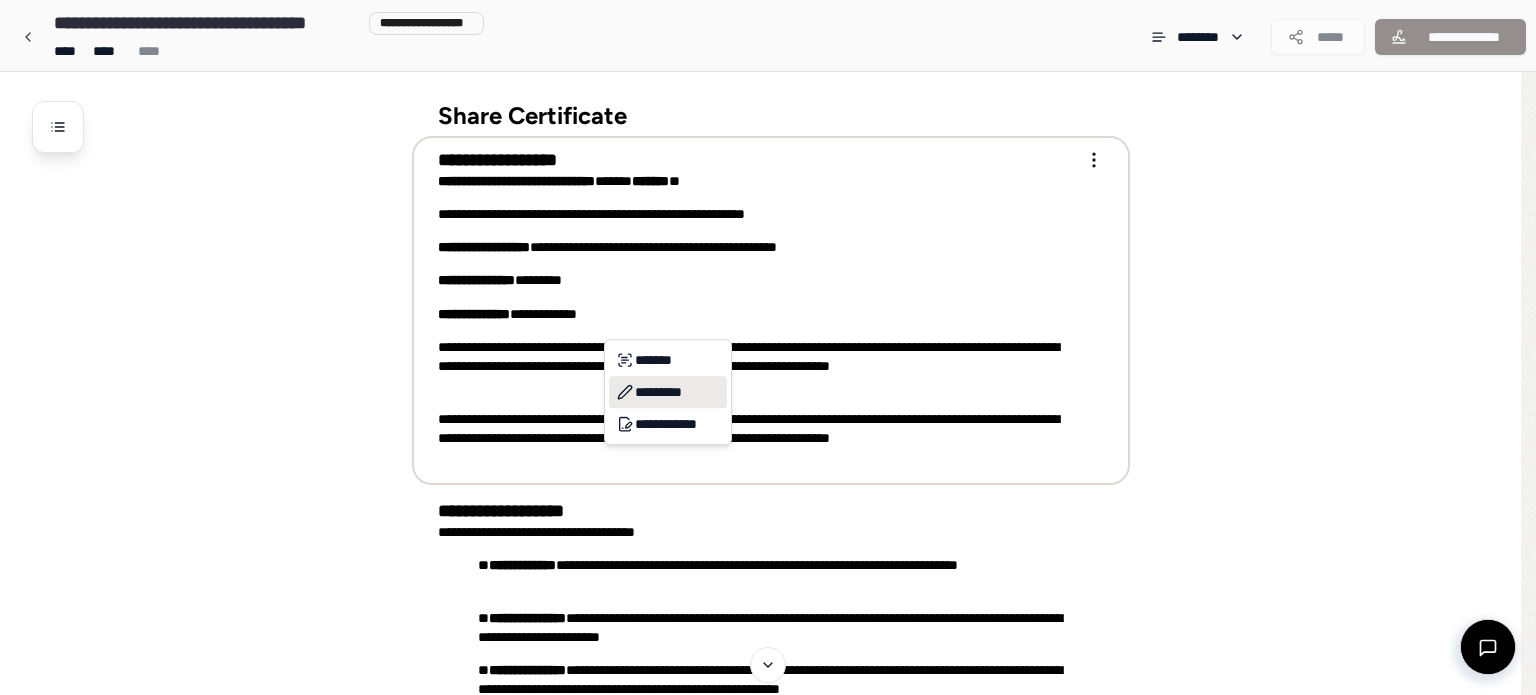 click on "*********" at bounding box center (668, 392) 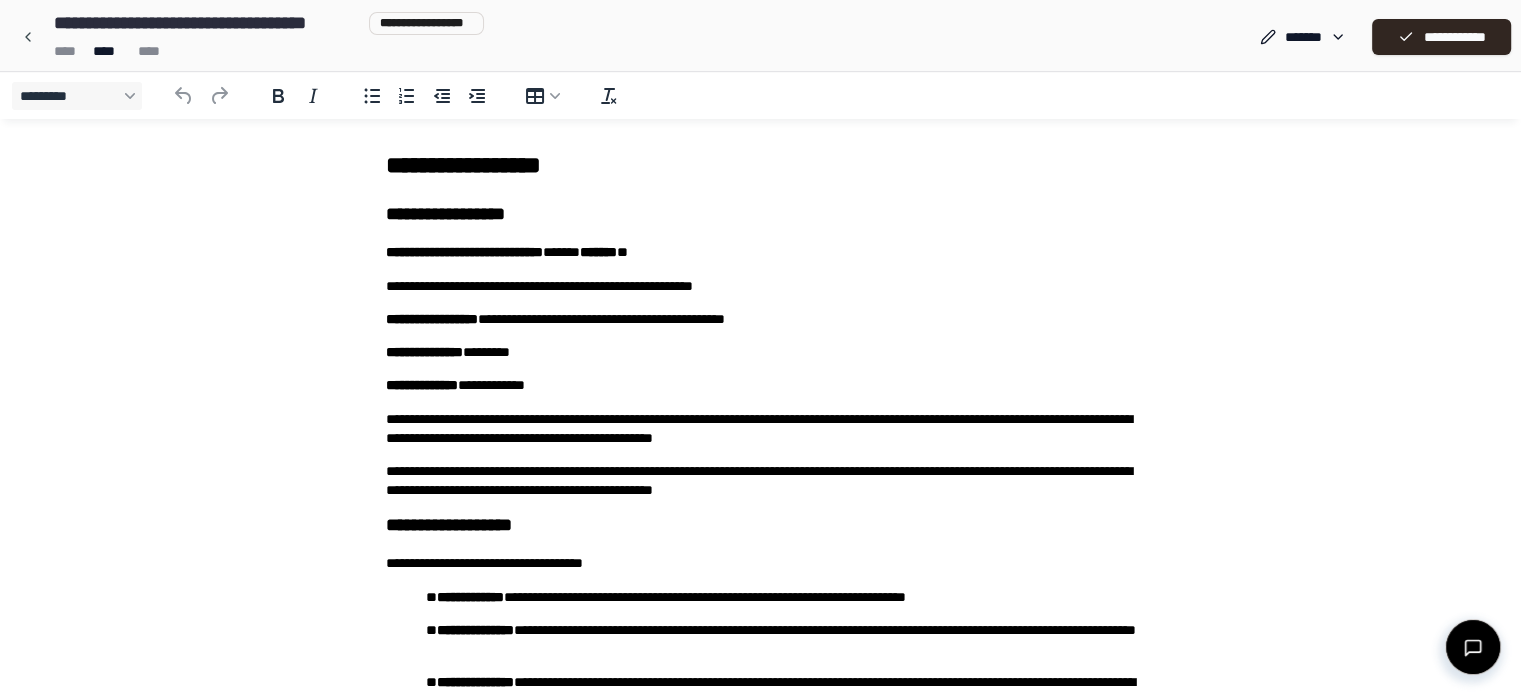scroll, scrollTop: 0, scrollLeft: 0, axis: both 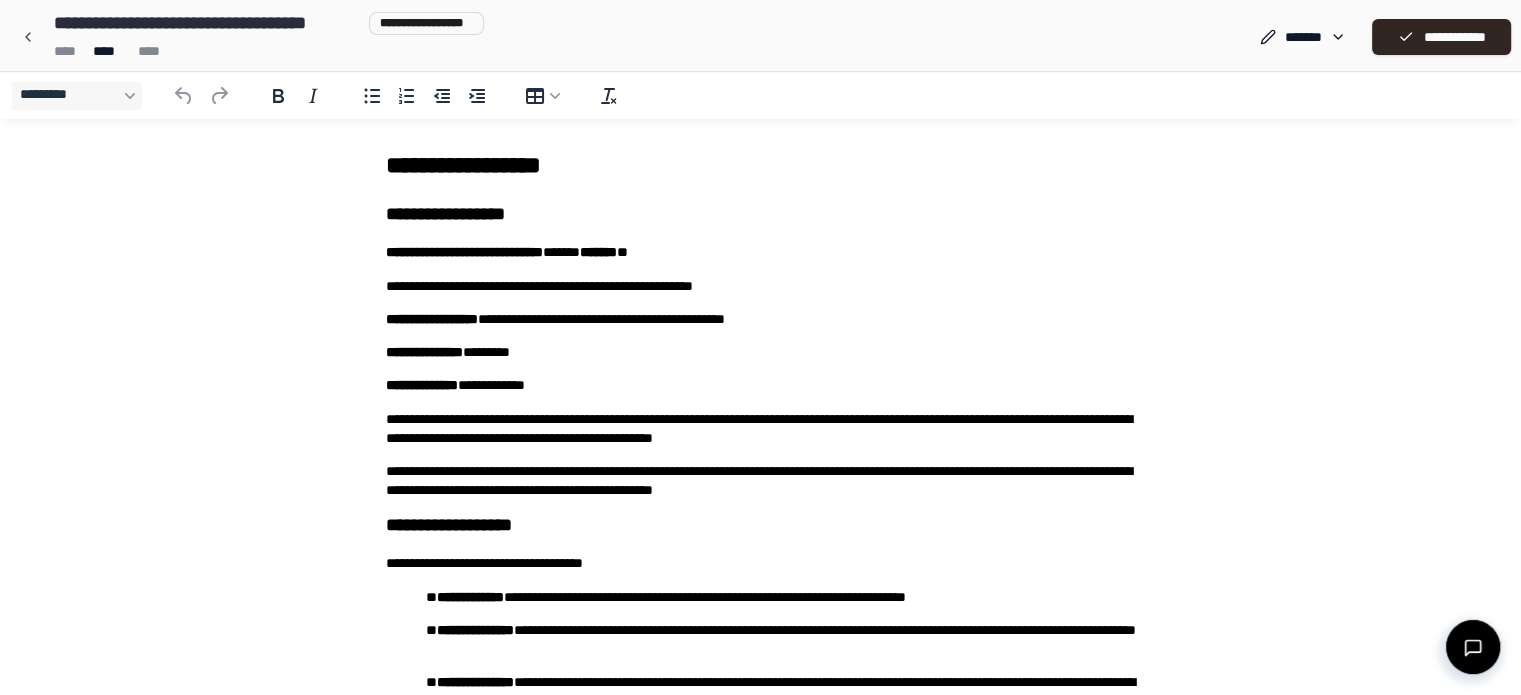 click on "**********" at bounding box center (761, 429) 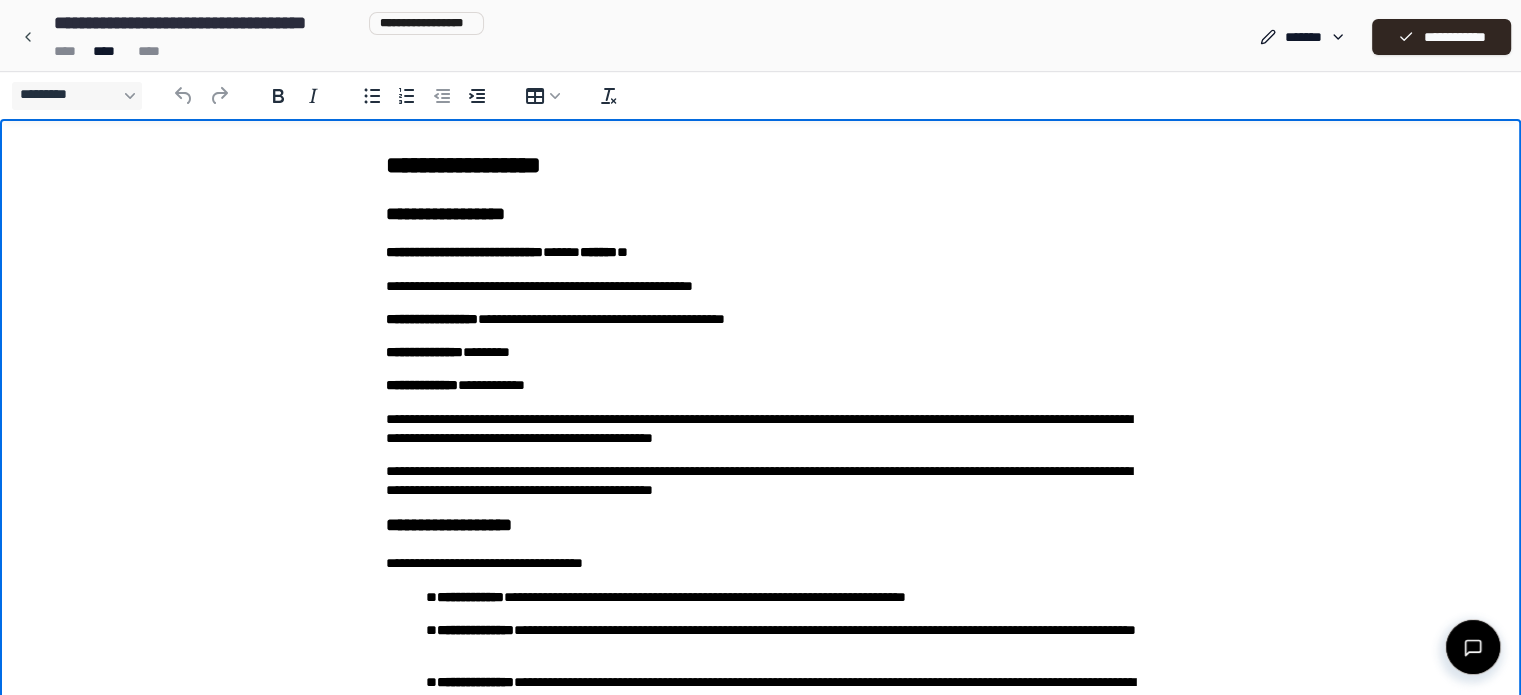 type 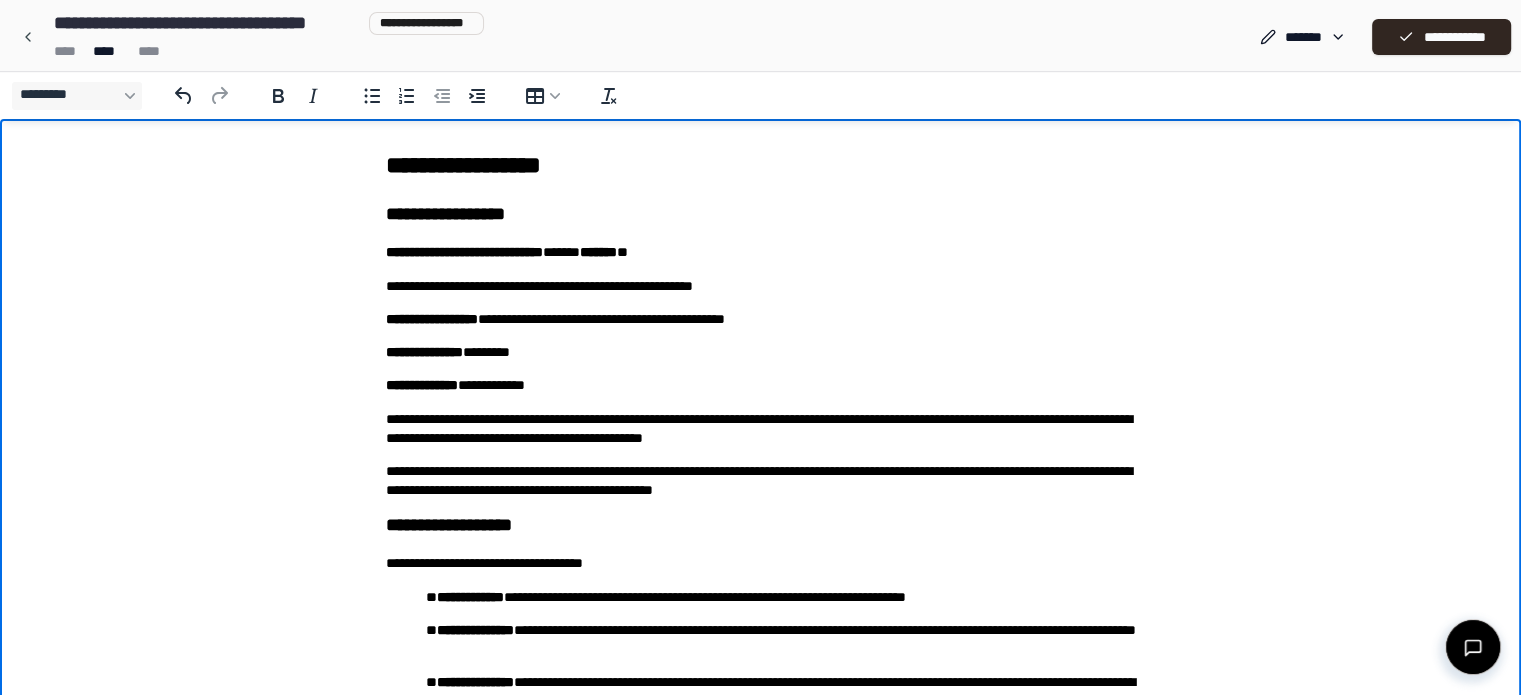 scroll, scrollTop: 156, scrollLeft: 0, axis: vertical 